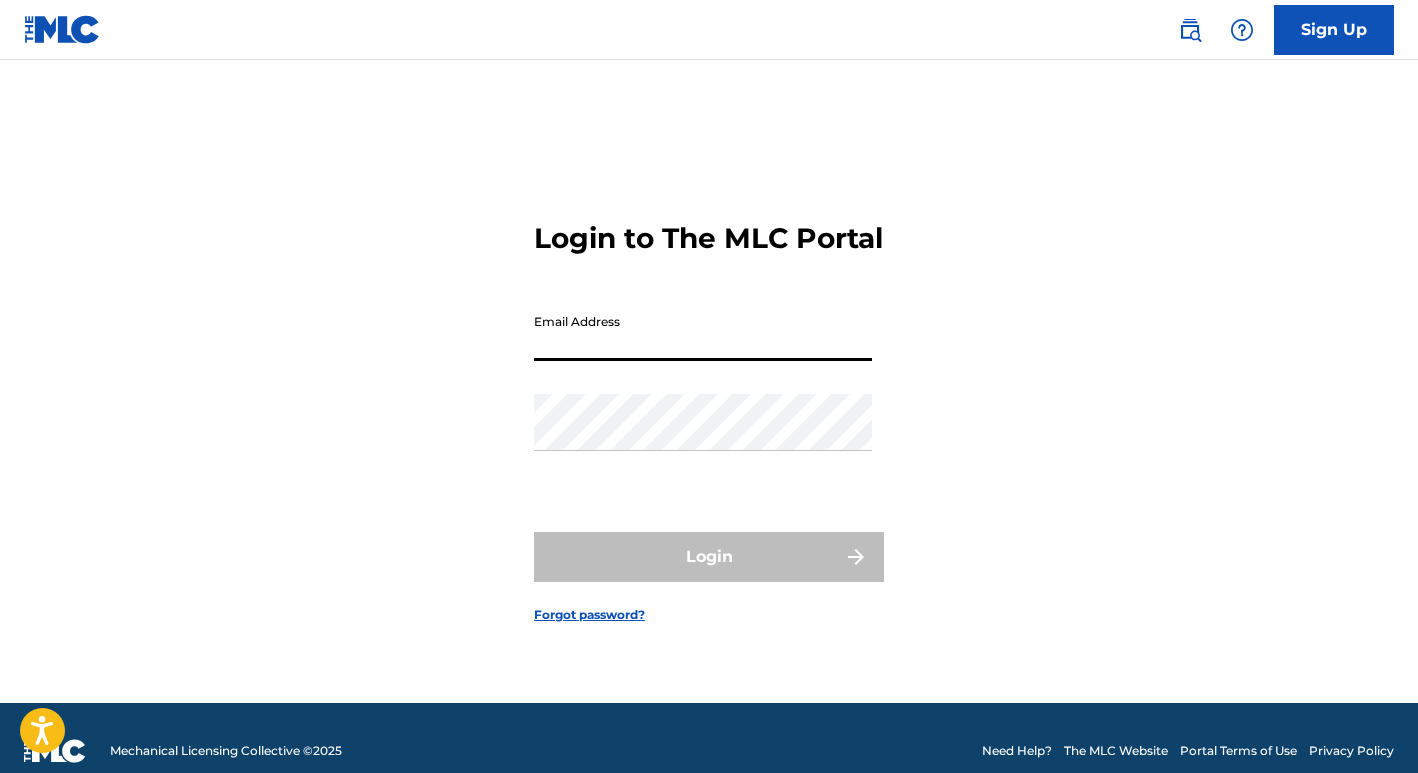 scroll, scrollTop: 0, scrollLeft: 0, axis: both 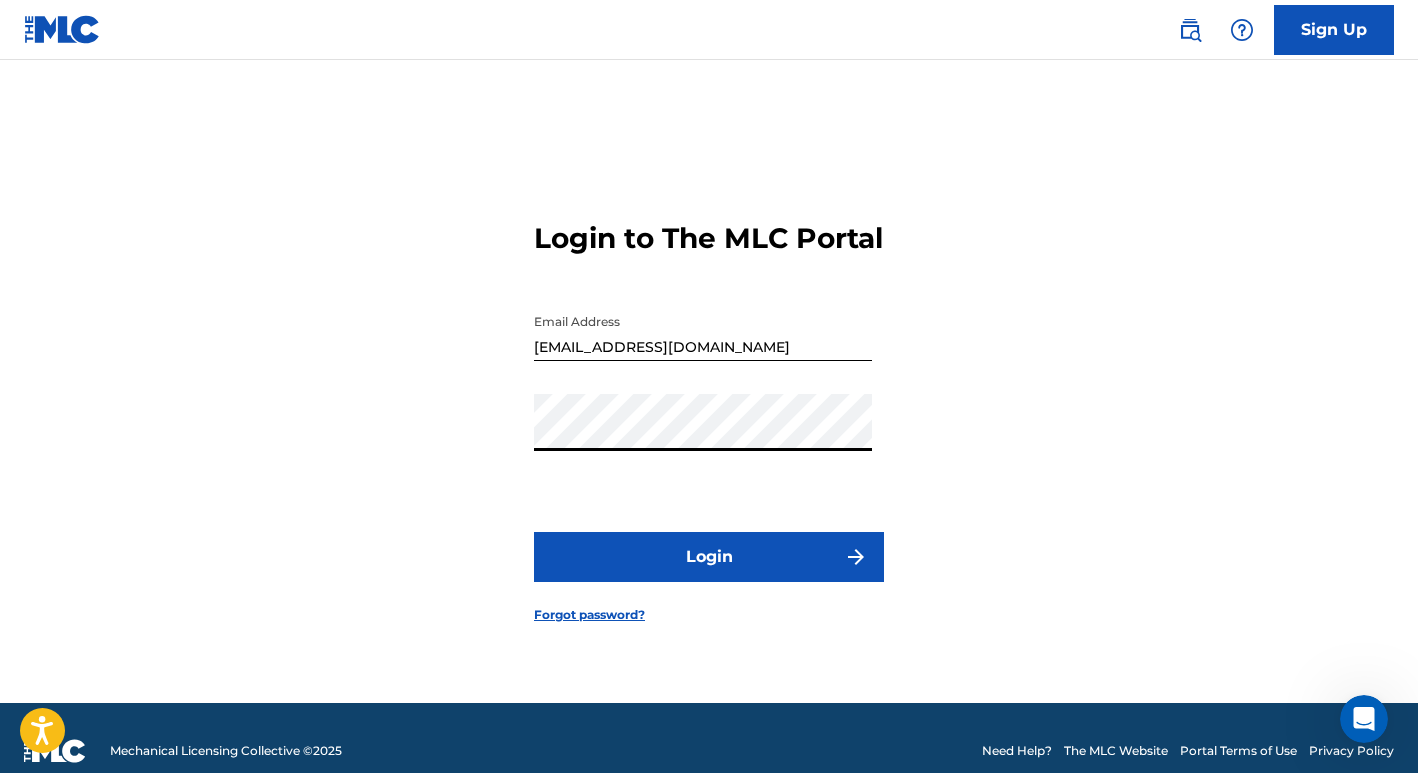 click on "Login" at bounding box center (709, 557) 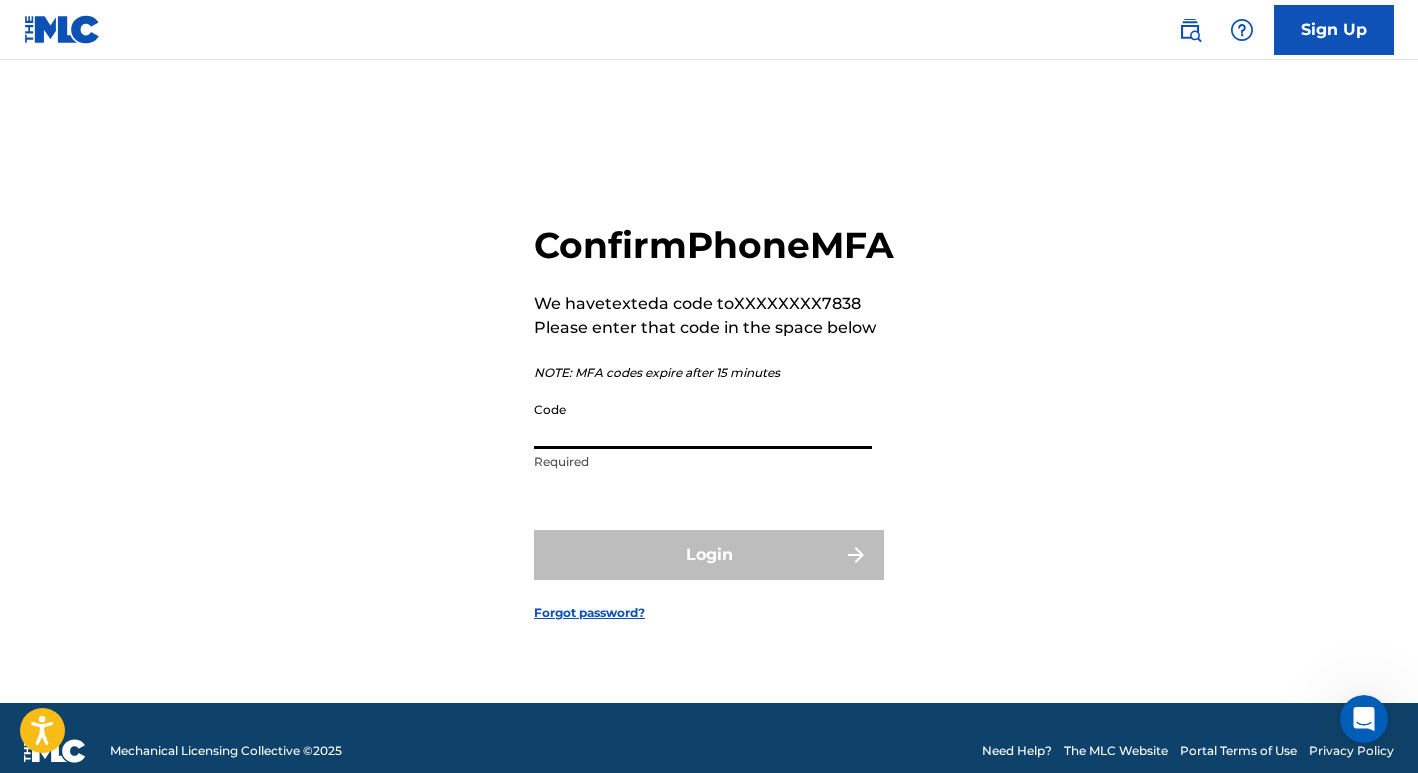 click on "Code" at bounding box center [703, 420] 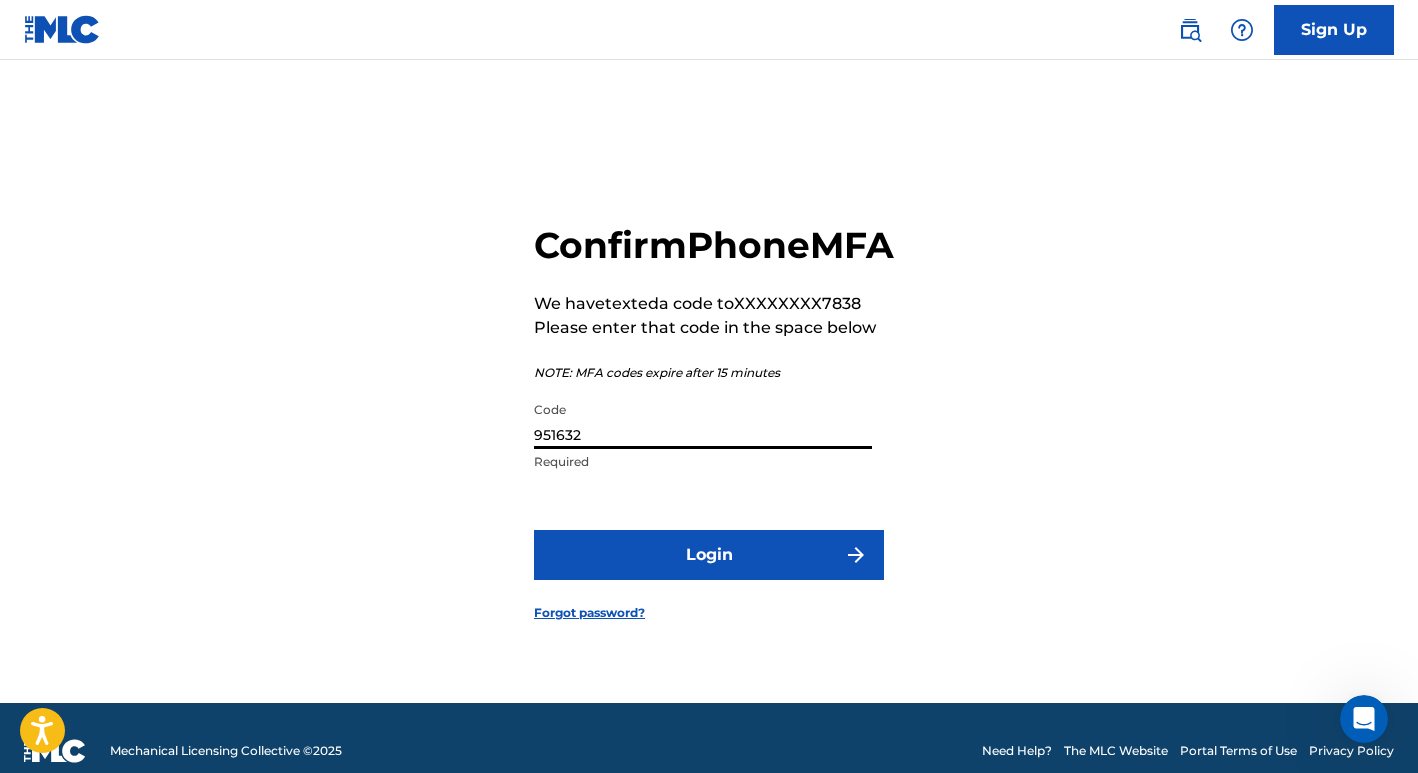 type on "951632" 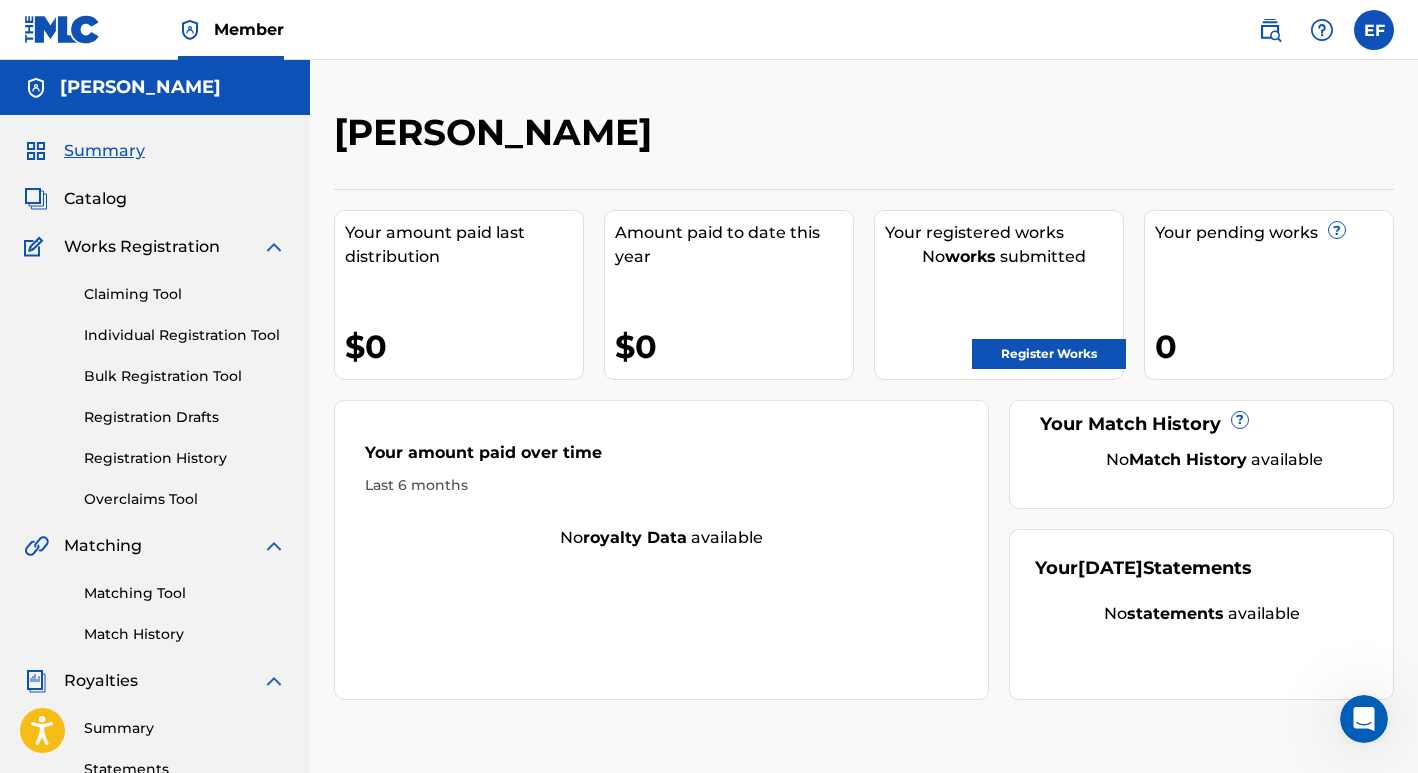 scroll, scrollTop: 0, scrollLeft: 0, axis: both 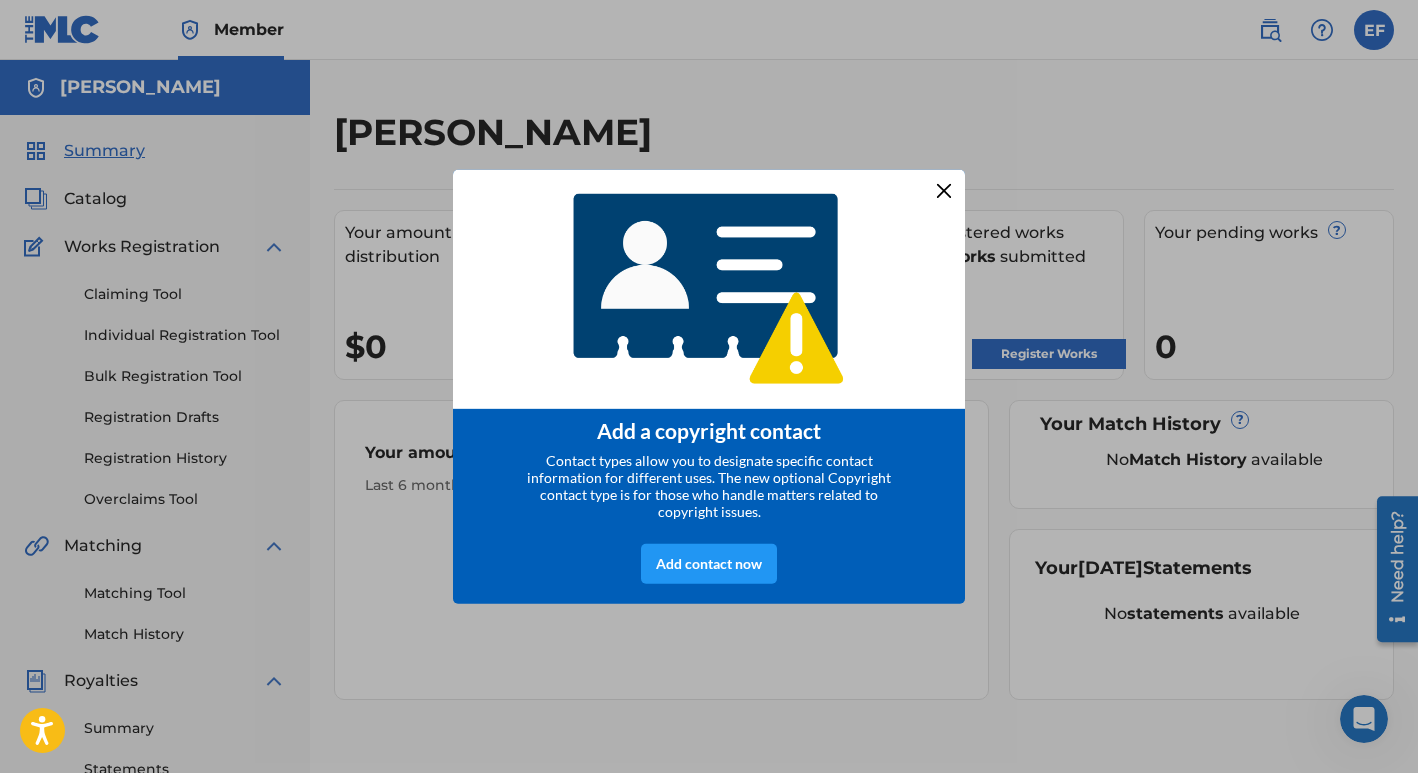 click at bounding box center [944, 190] 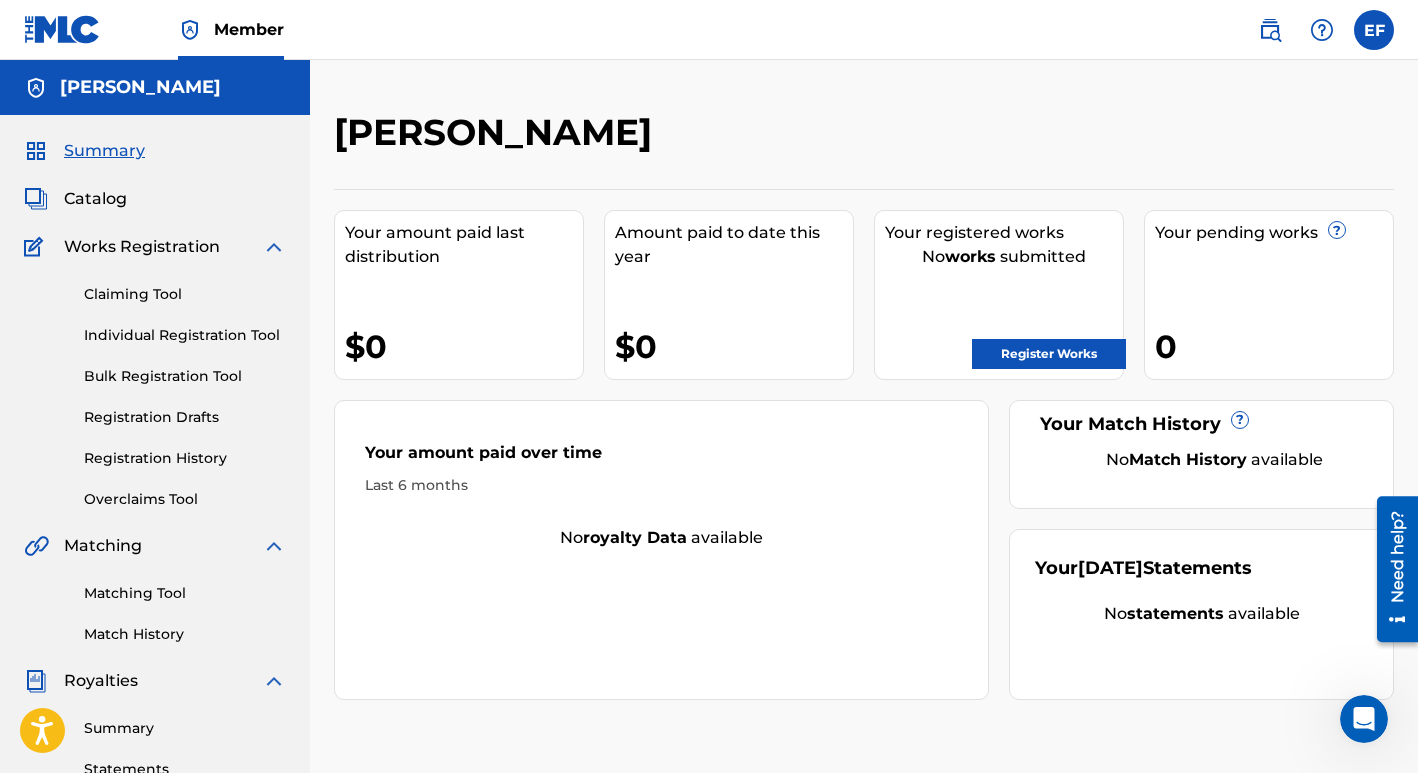 click on "Register Works" at bounding box center [1049, 354] 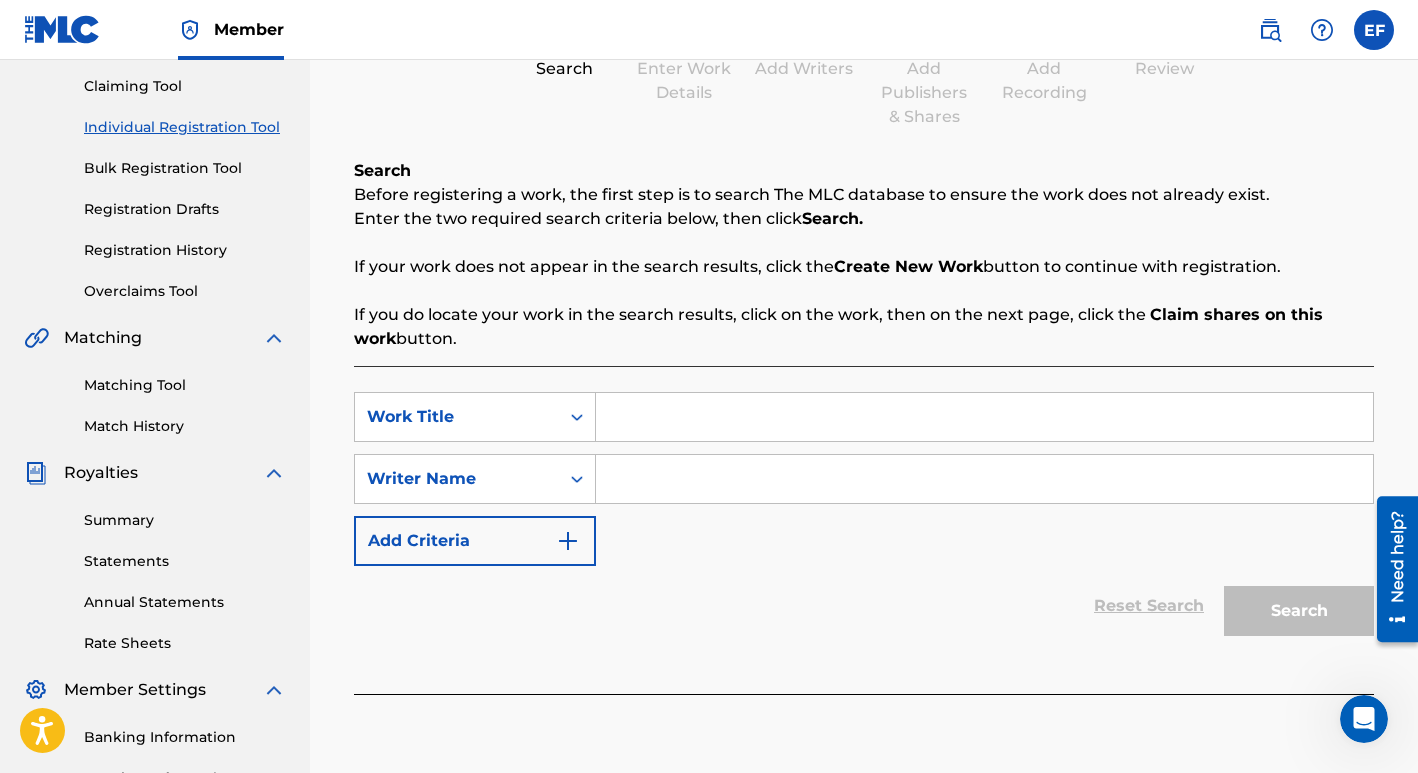 scroll, scrollTop: 212, scrollLeft: 0, axis: vertical 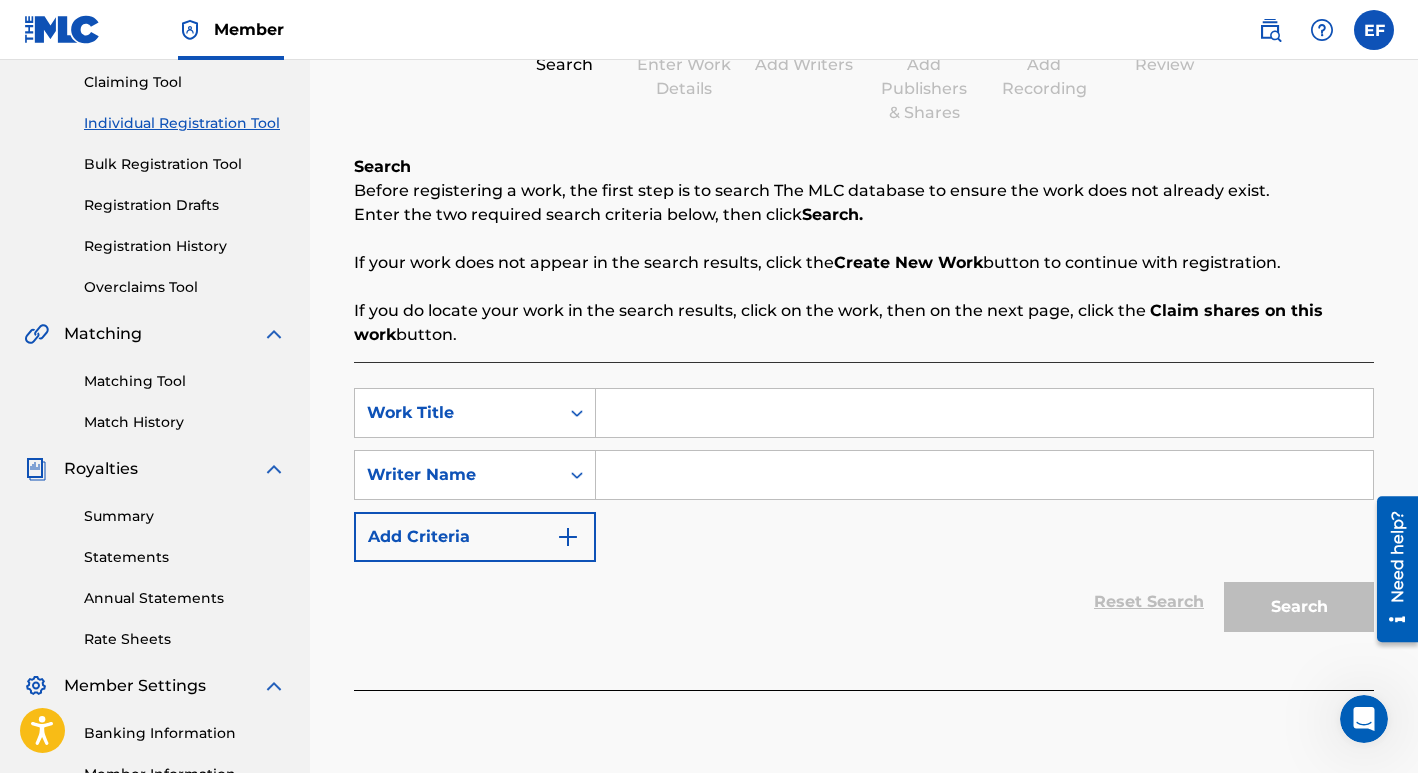 click at bounding box center [984, 413] 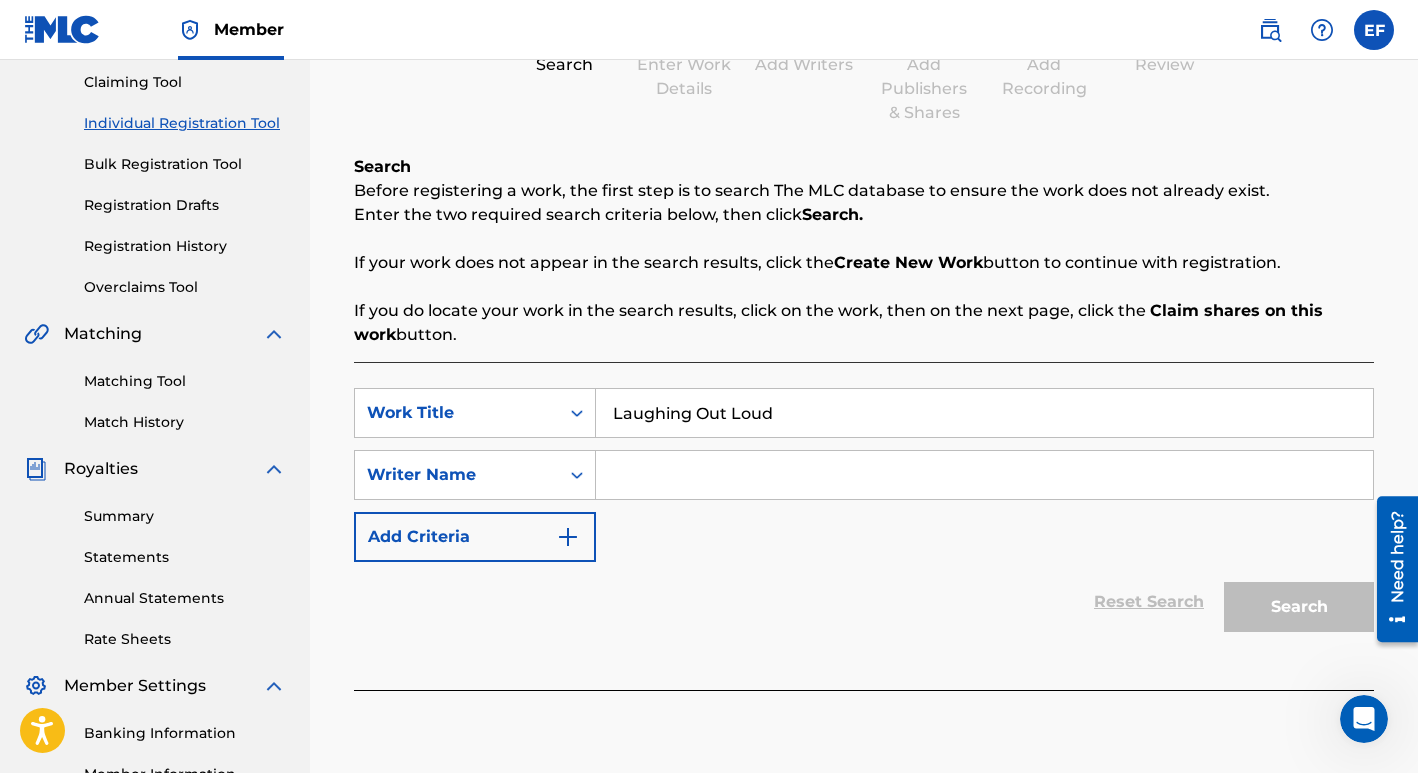 type on "Laughing Out Loud" 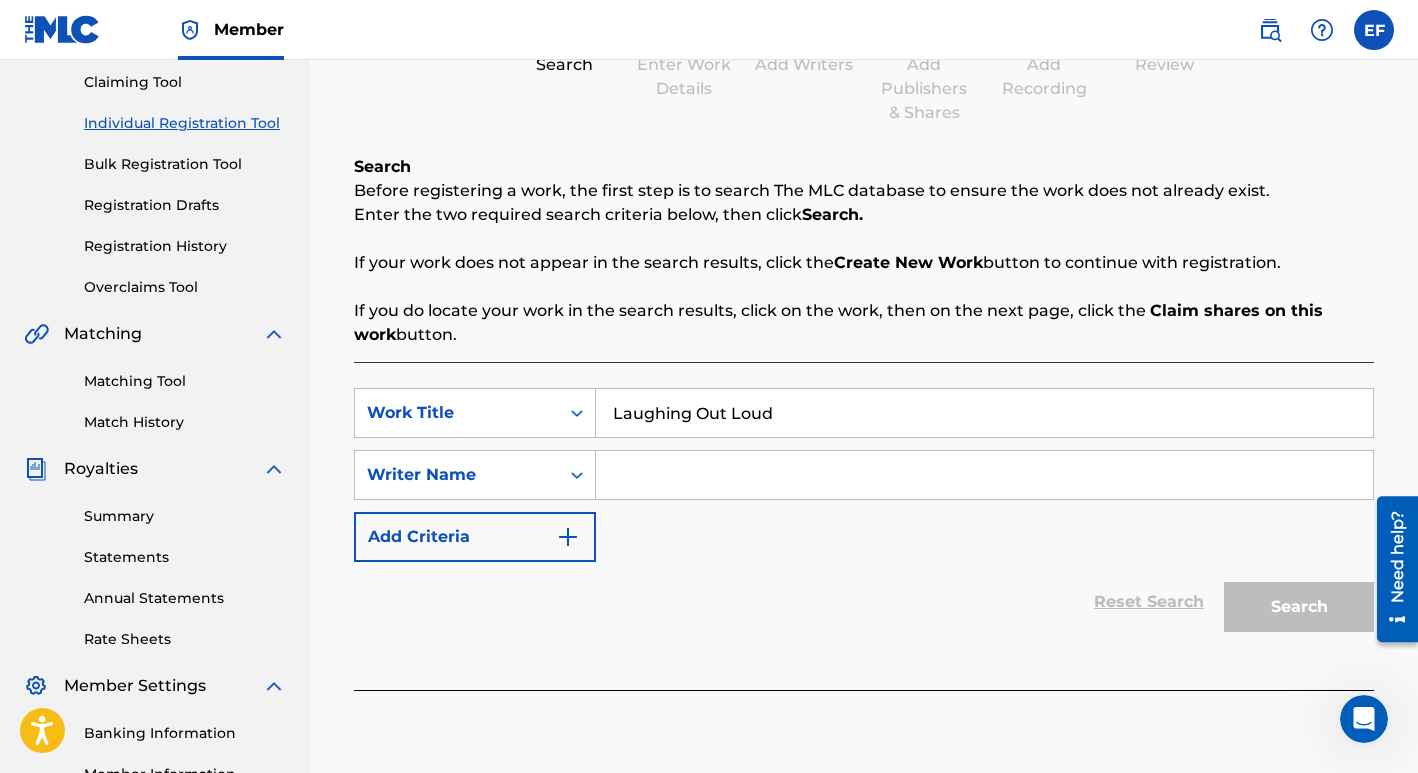 click at bounding box center (984, 475) 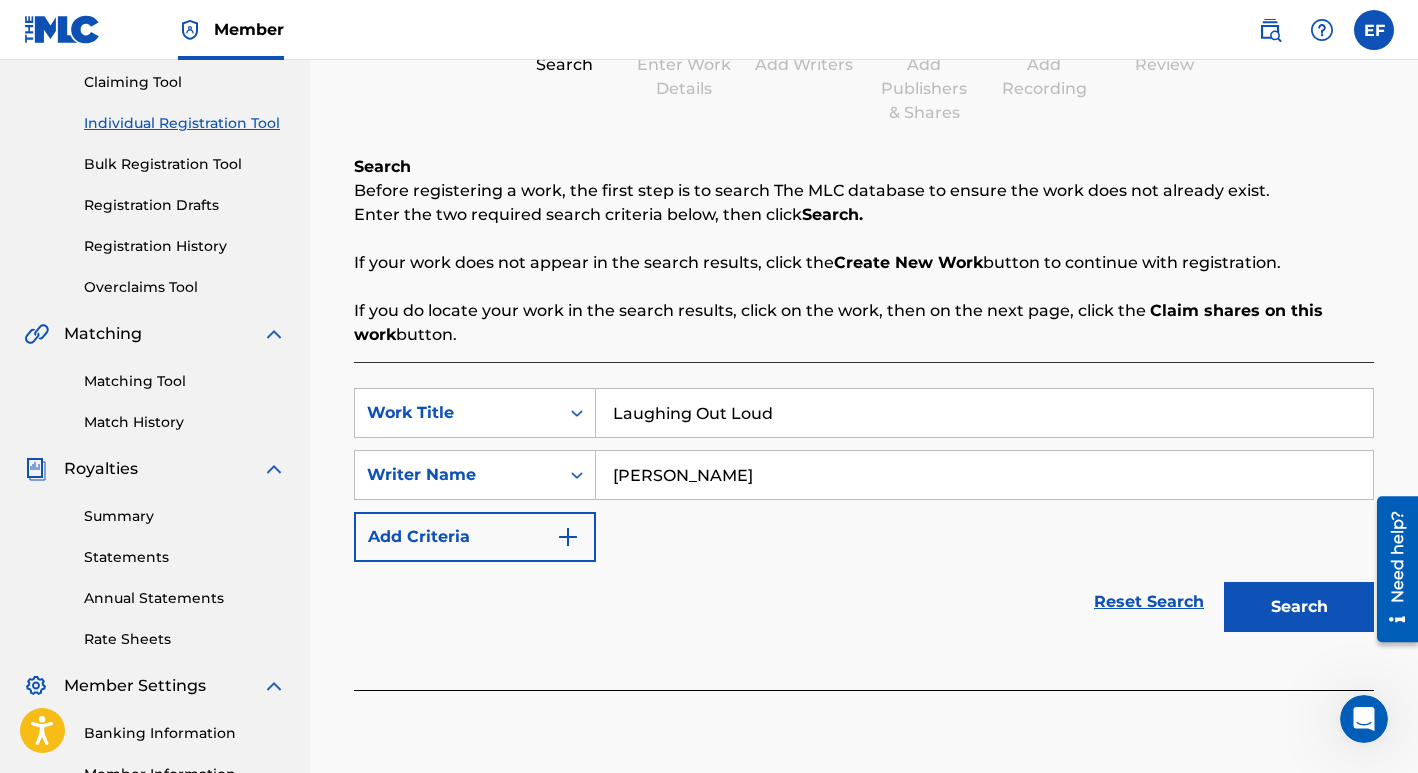 type on "[PERSON_NAME]" 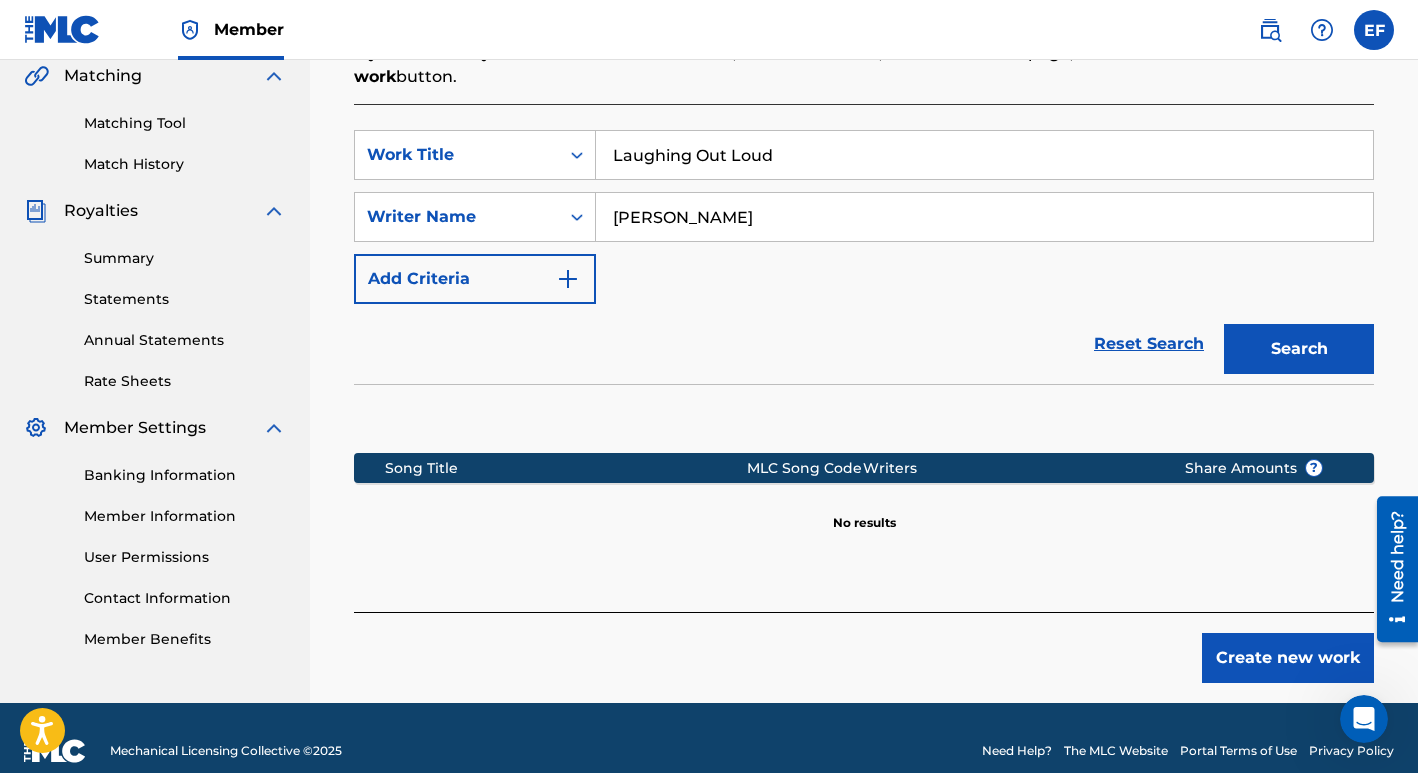 scroll, scrollTop: 484, scrollLeft: 0, axis: vertical 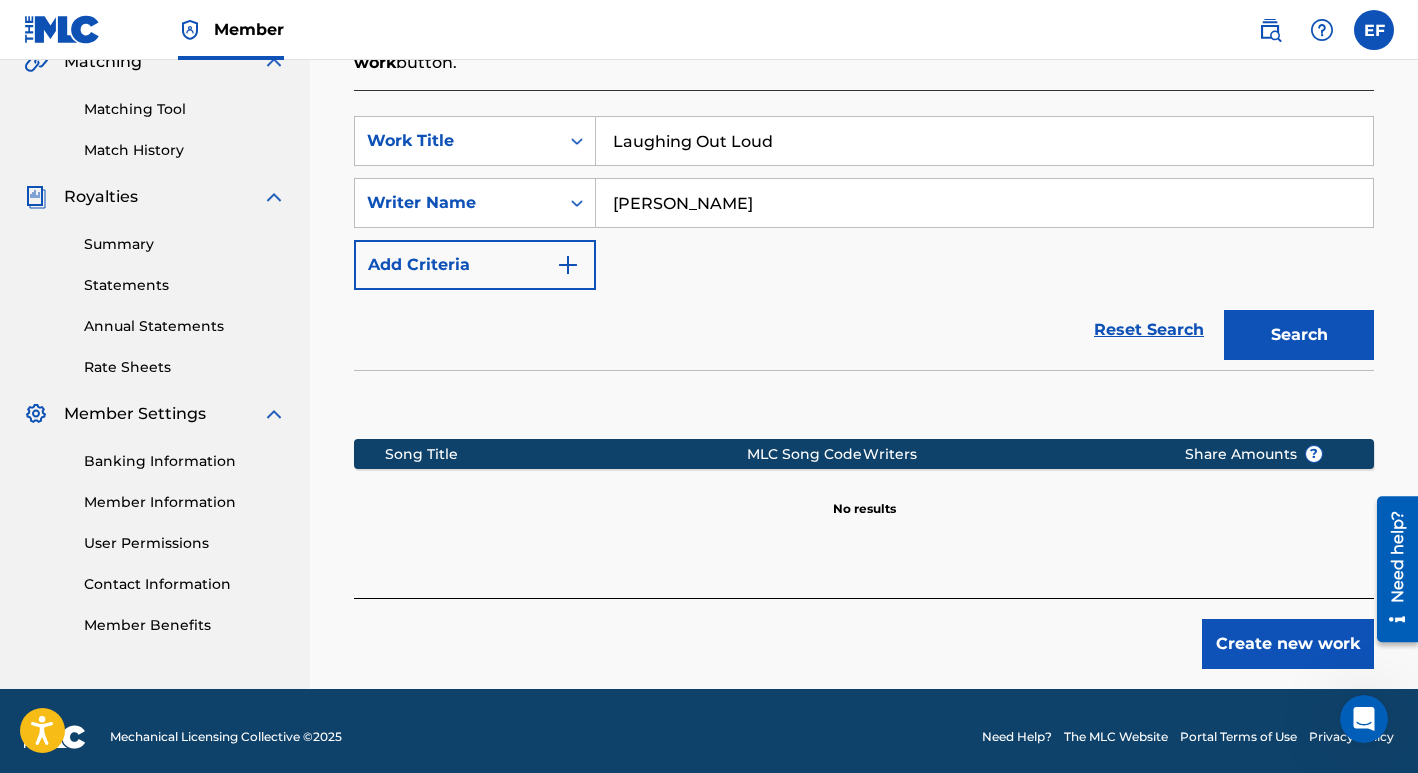 click on "Create new work" at bounding box center [1288, 644] 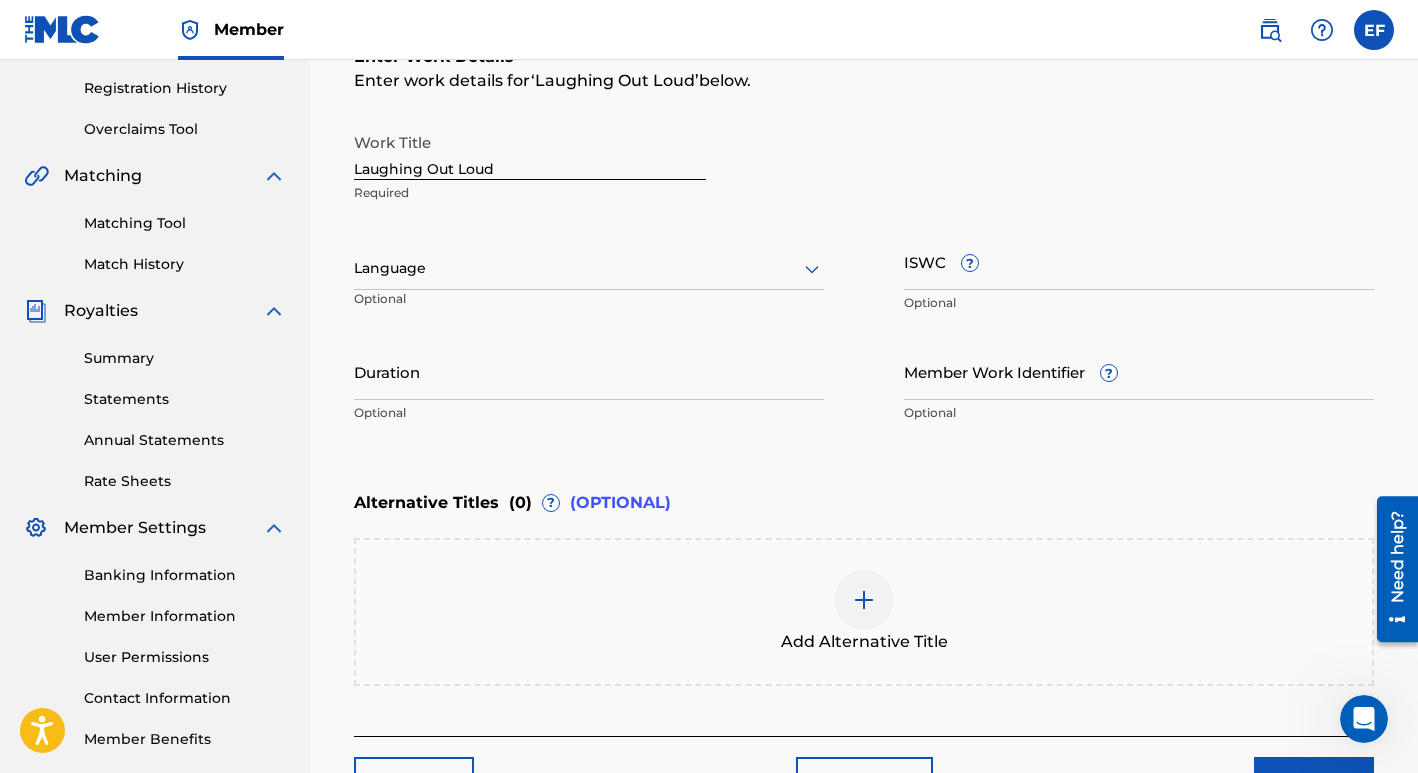 scroll, scrollTop: 368, scrollLeft: 0, axis: vertical 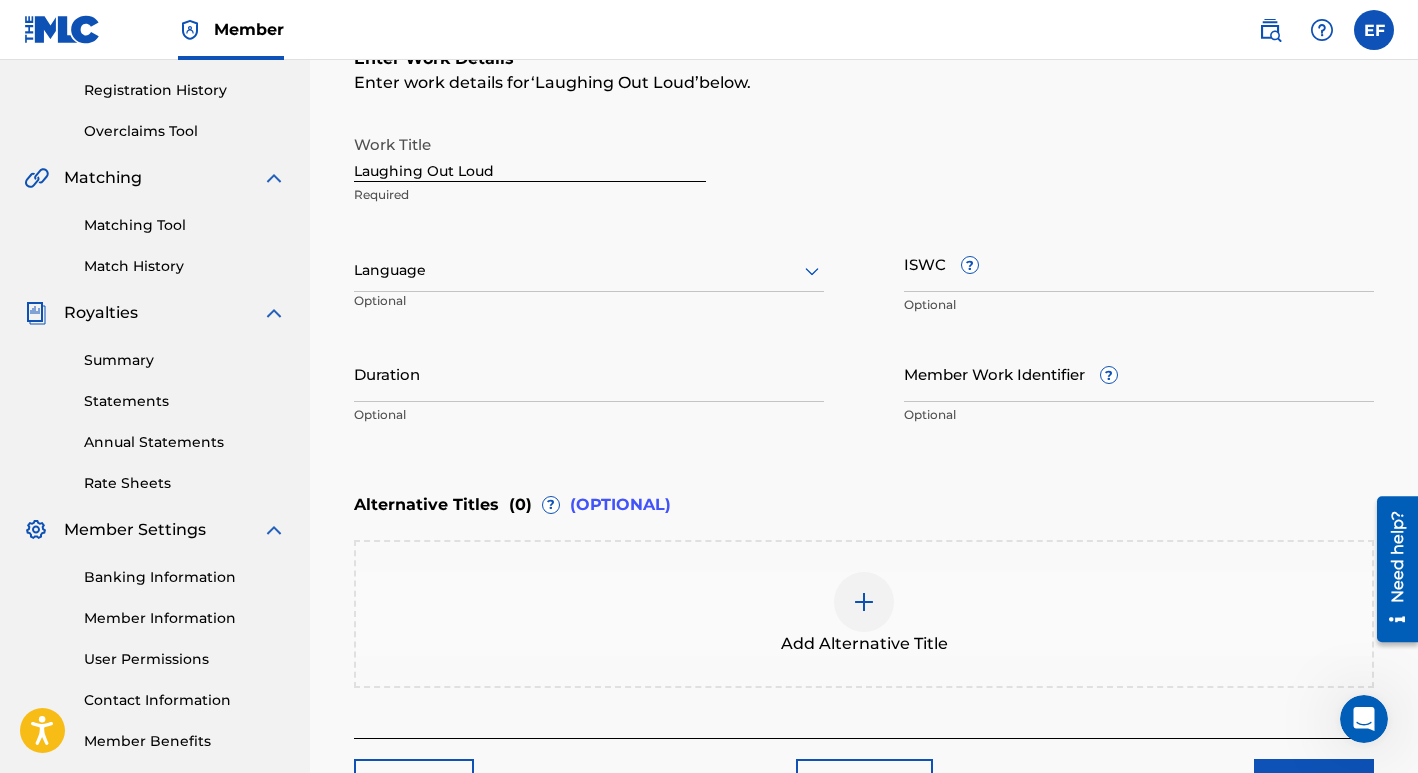click on "ISWC   ?" at bounding box center [1139, 263] 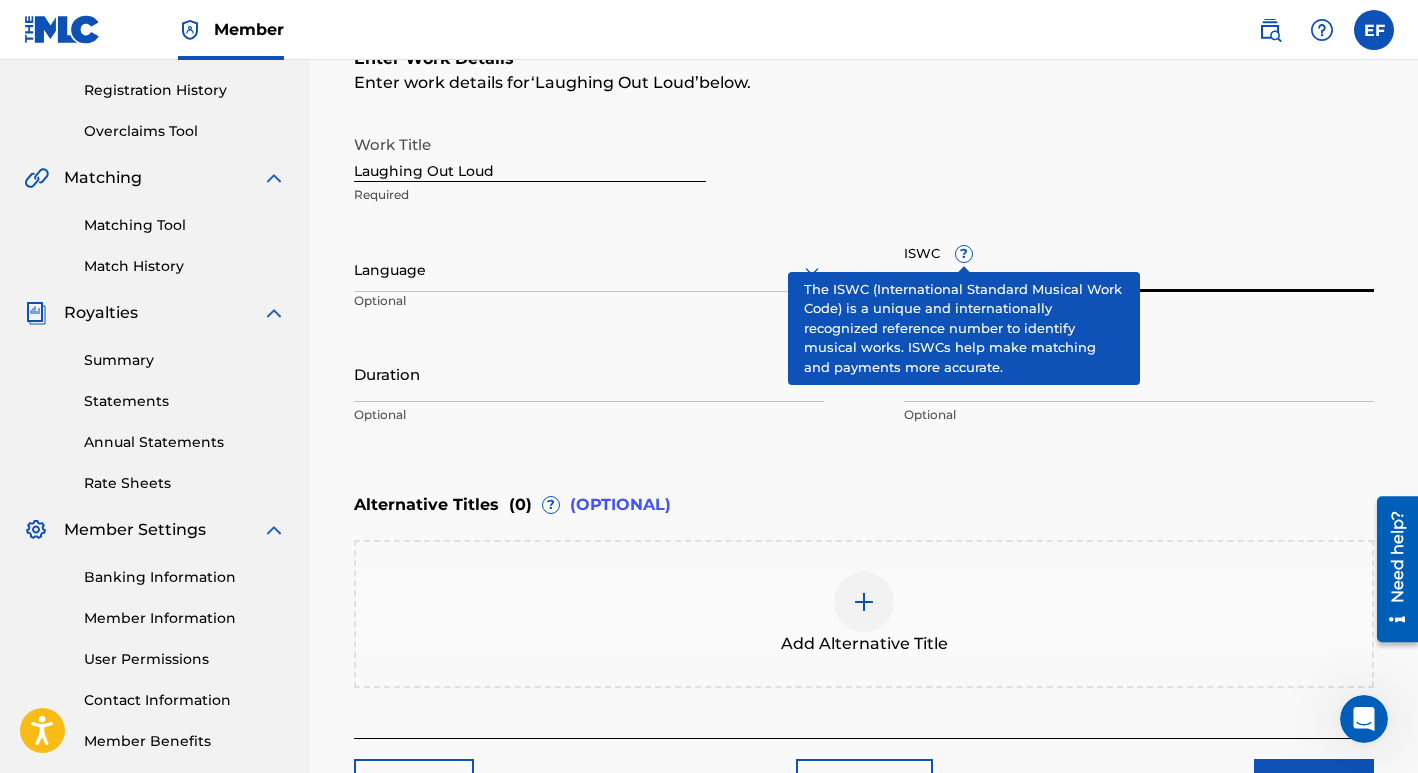 click on "?" at bounding box center (964, 254) 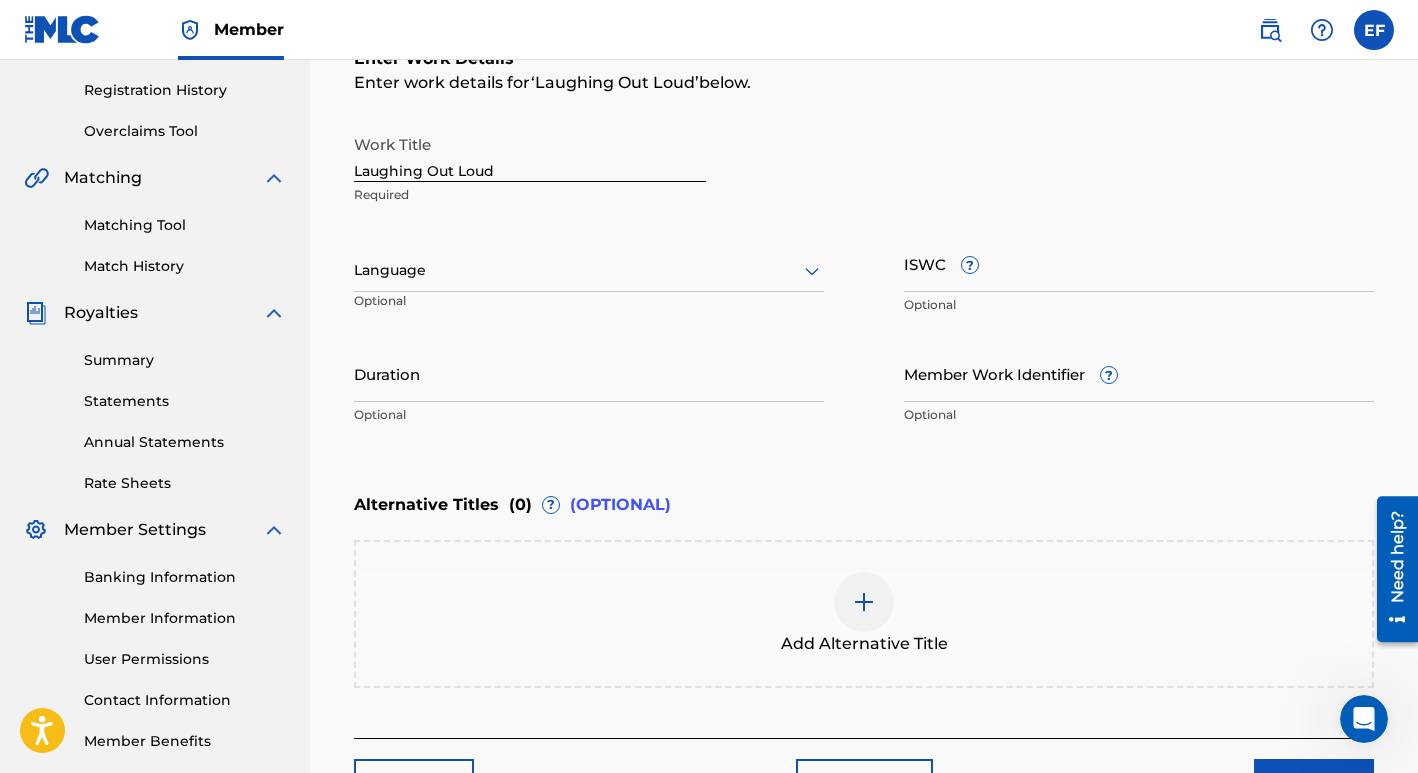 click on "Work Title   Laughing Out Loud Required" at bounding box center [864, 170] 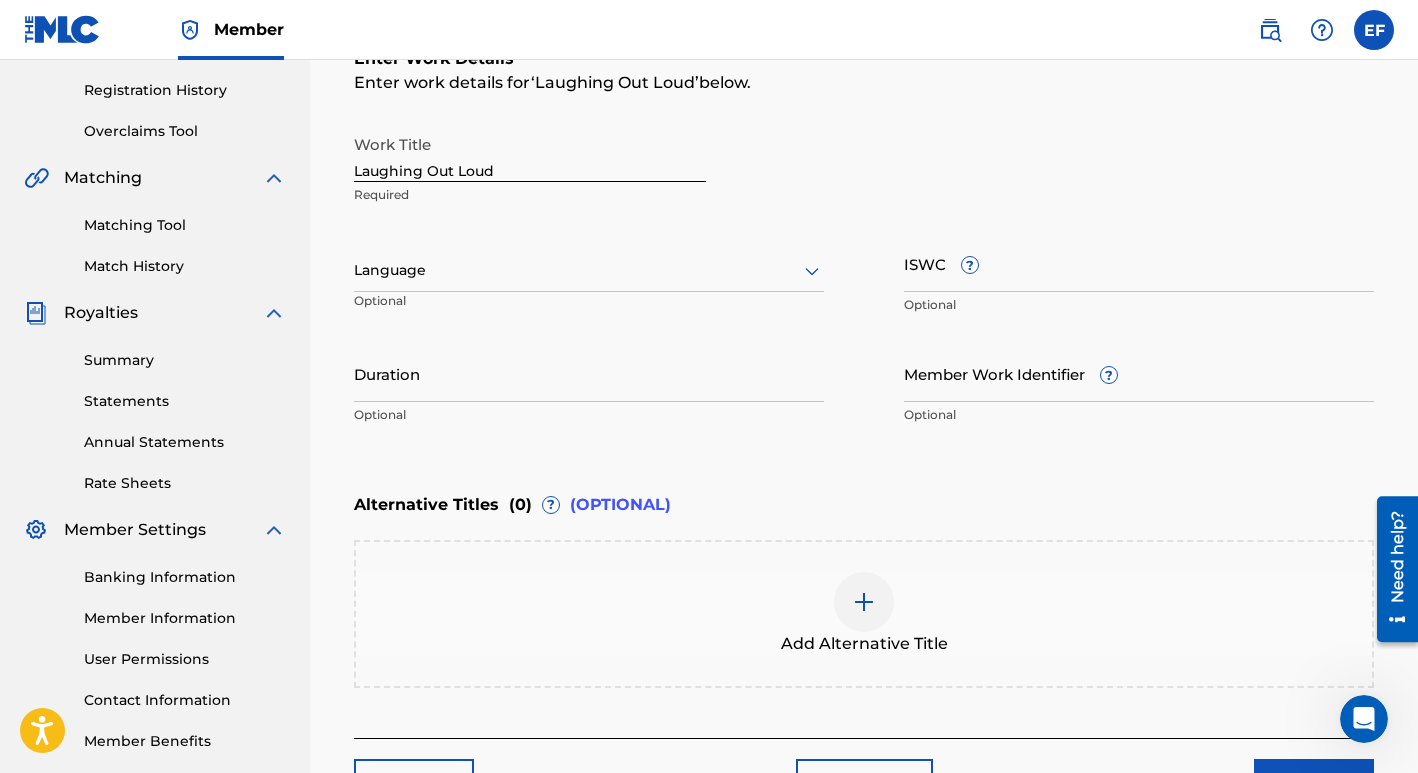 click on "ISWC   ?" at bounding box center [1139, 263] 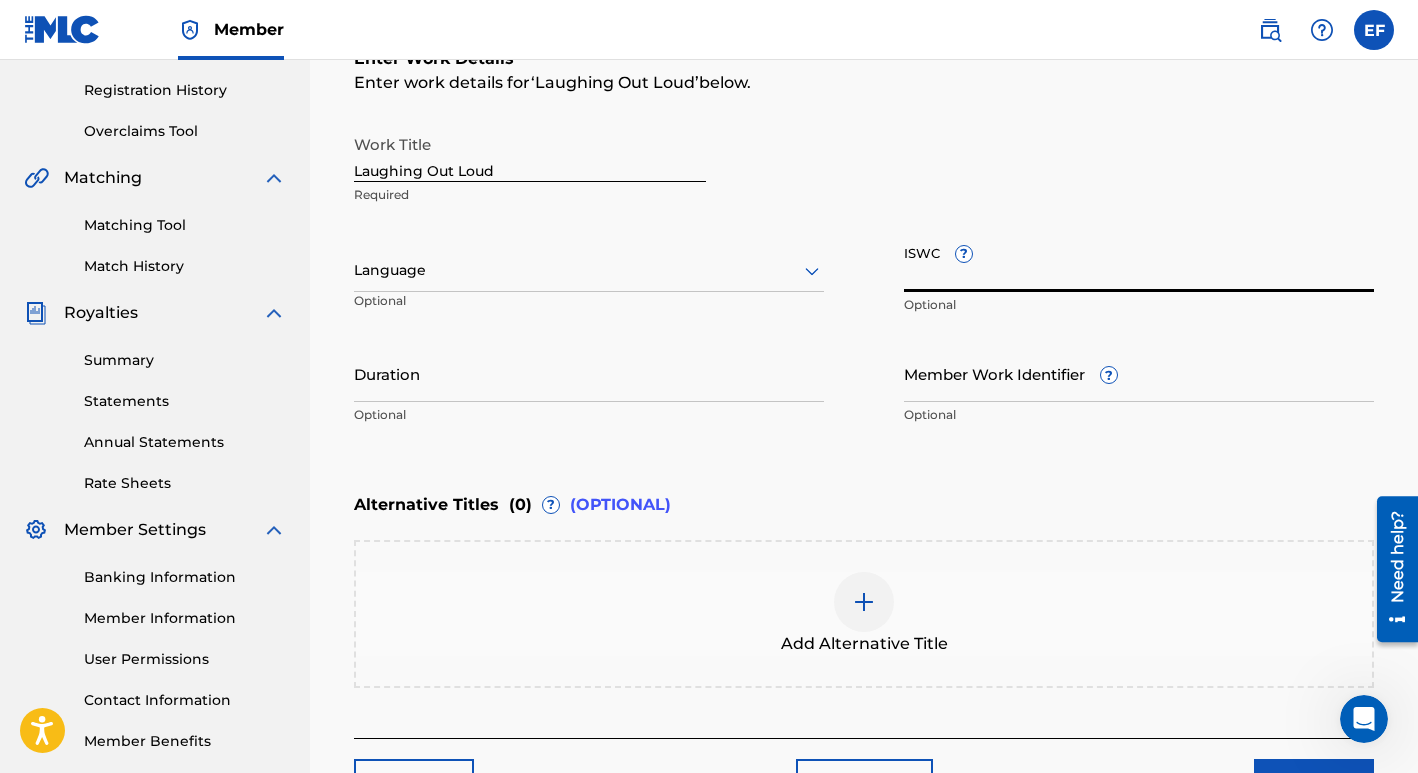 paste on "T-326.703.220-8" 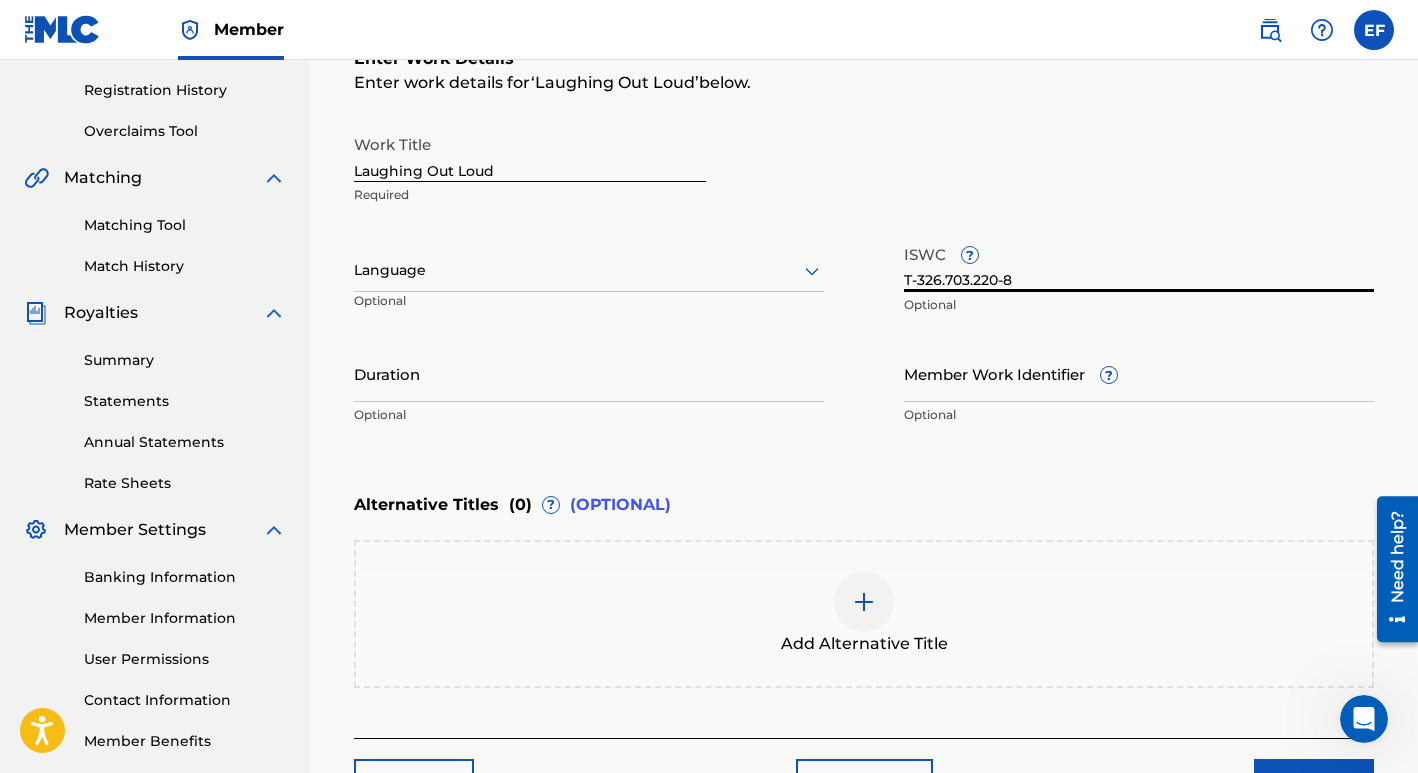 type on "T-326.703.220-8" 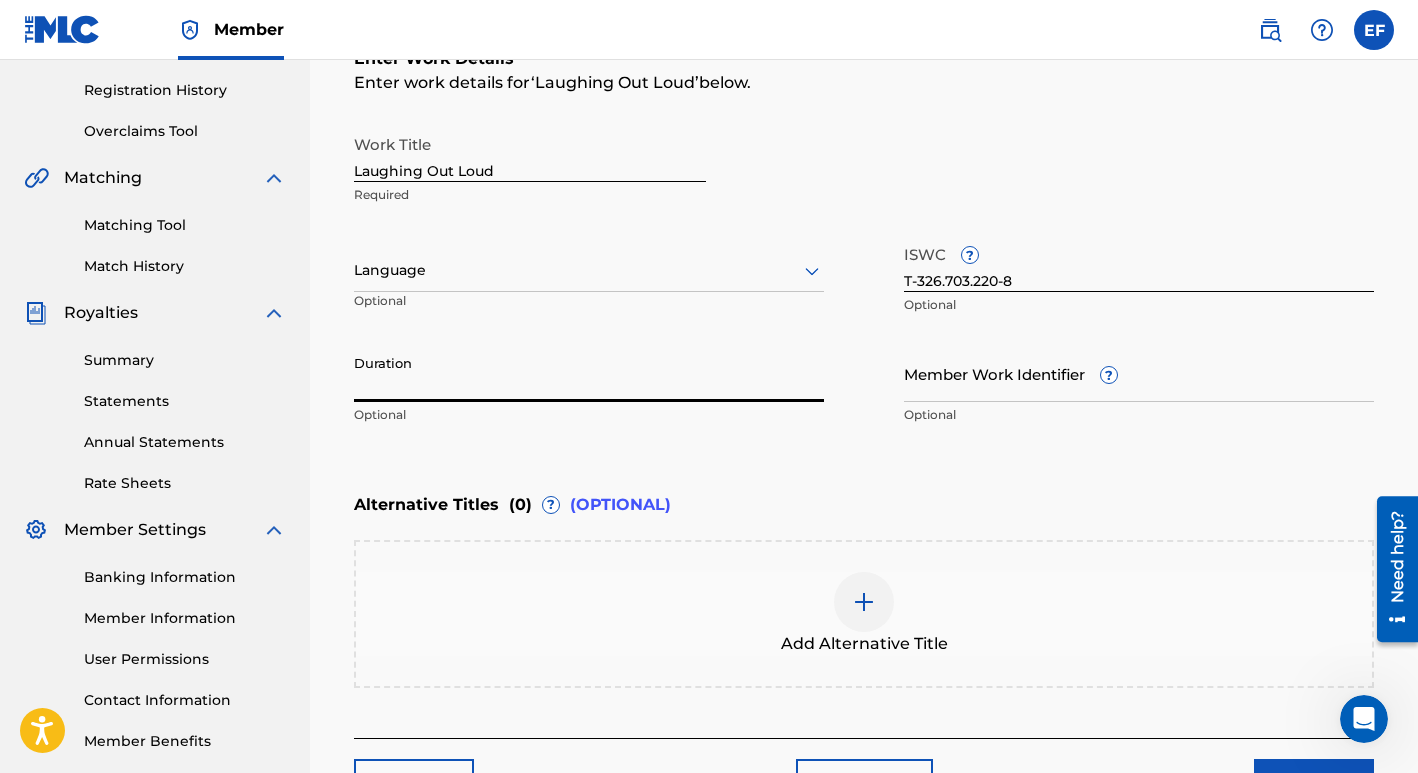 type on "3" 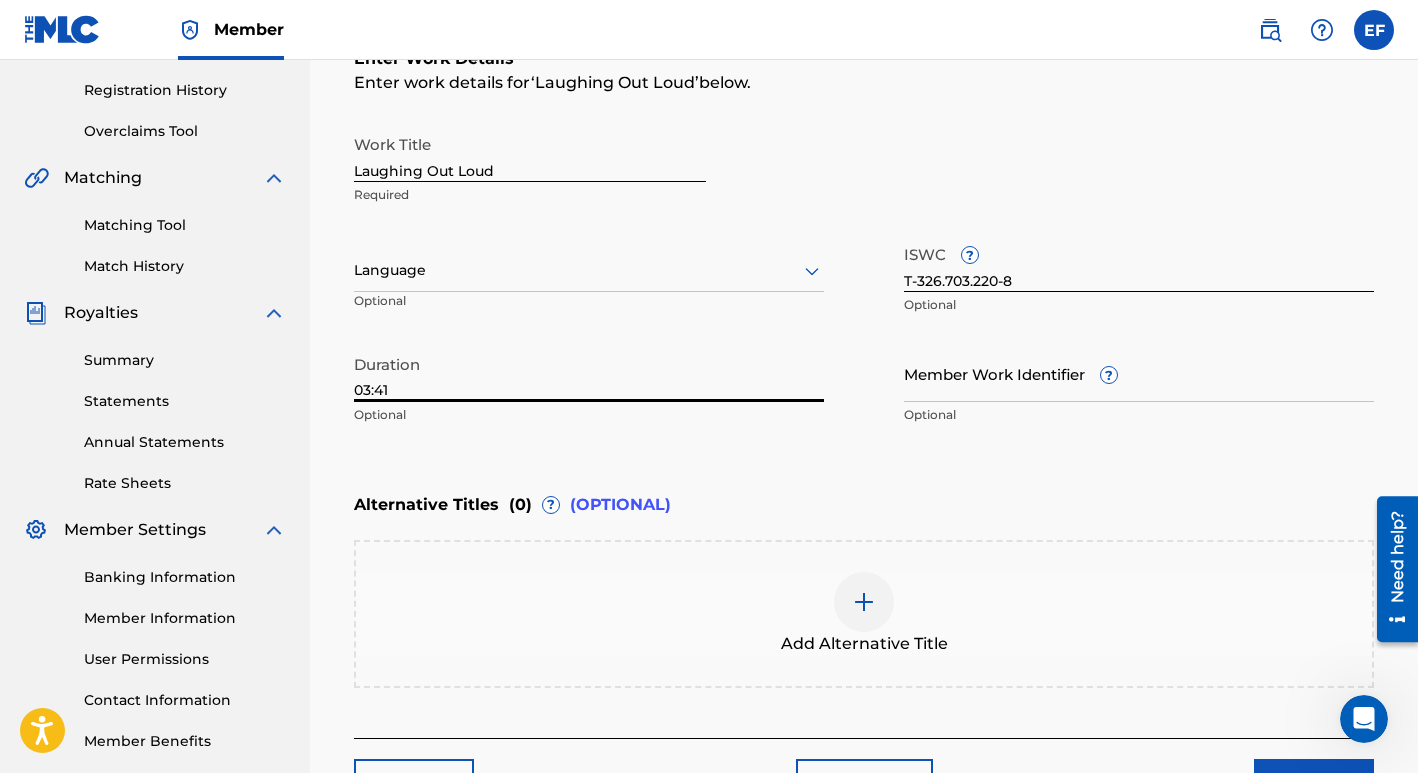 type on "03:41" 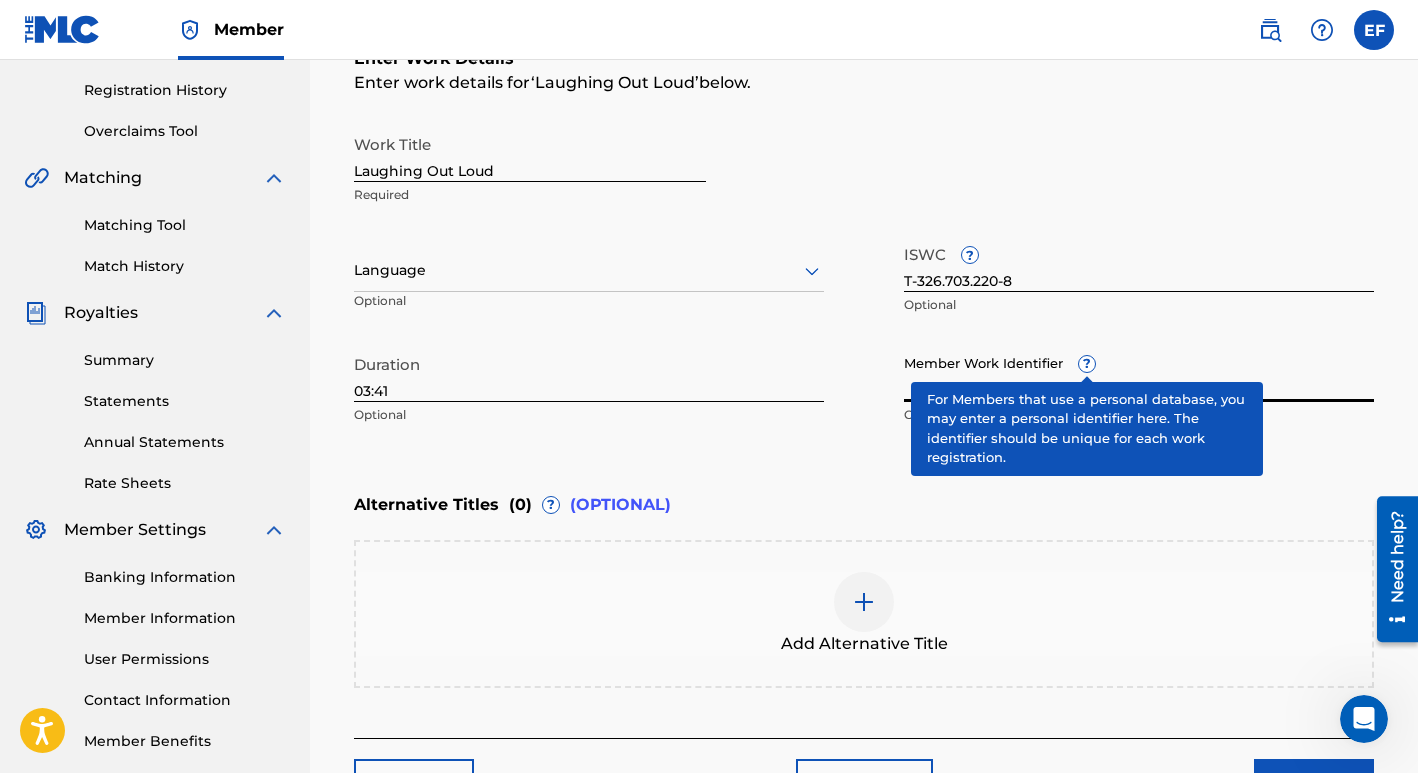 click on "?" at bounding box center (1087, 364) 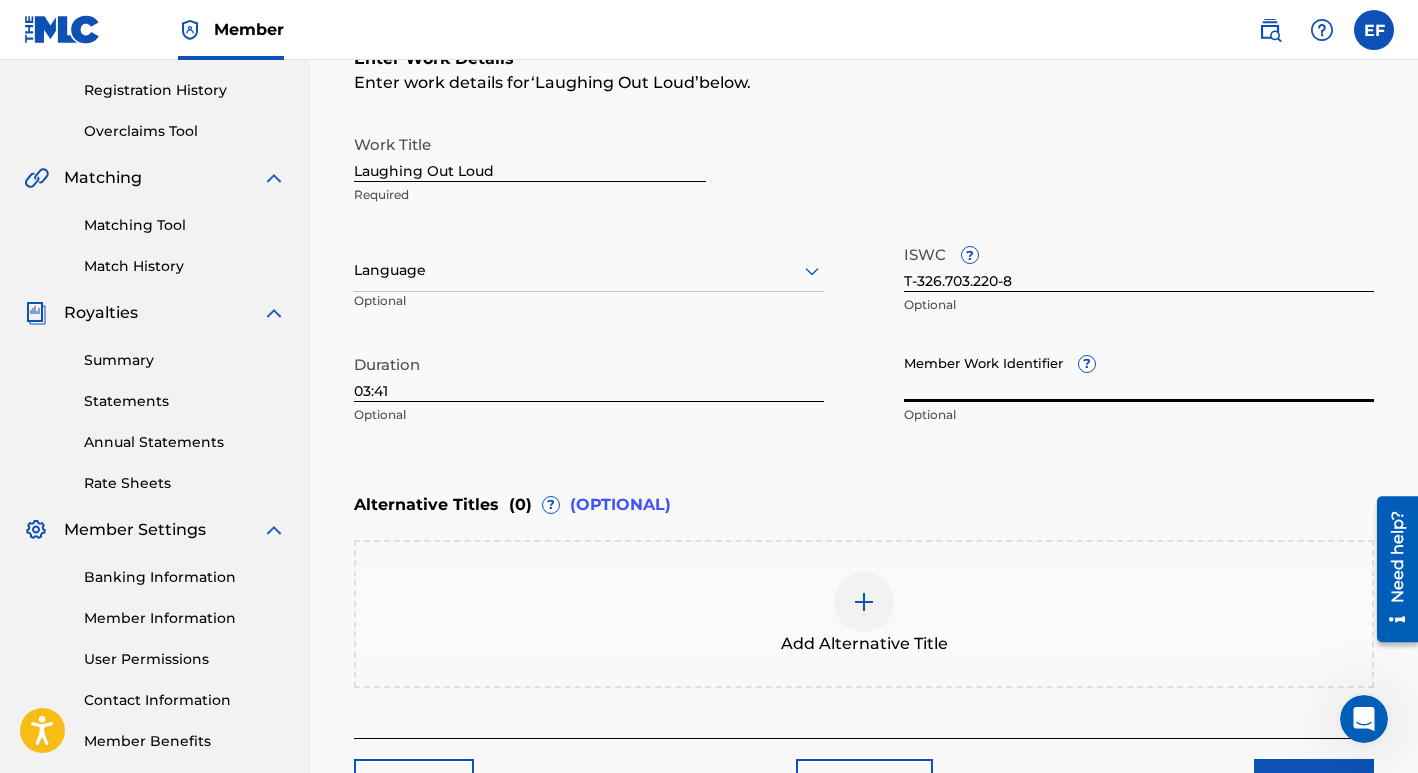 click on "Enter Work Details Enter work details for  ‘ Laughing Out Loud ’  below. Work Title   Laughing Out Loud Required Language Optional ISWC   ? T-326.703.220-8 Optional Duration   03:41 Optional Member Work Identifier   ? Optional" at bounding box center [864, 241] 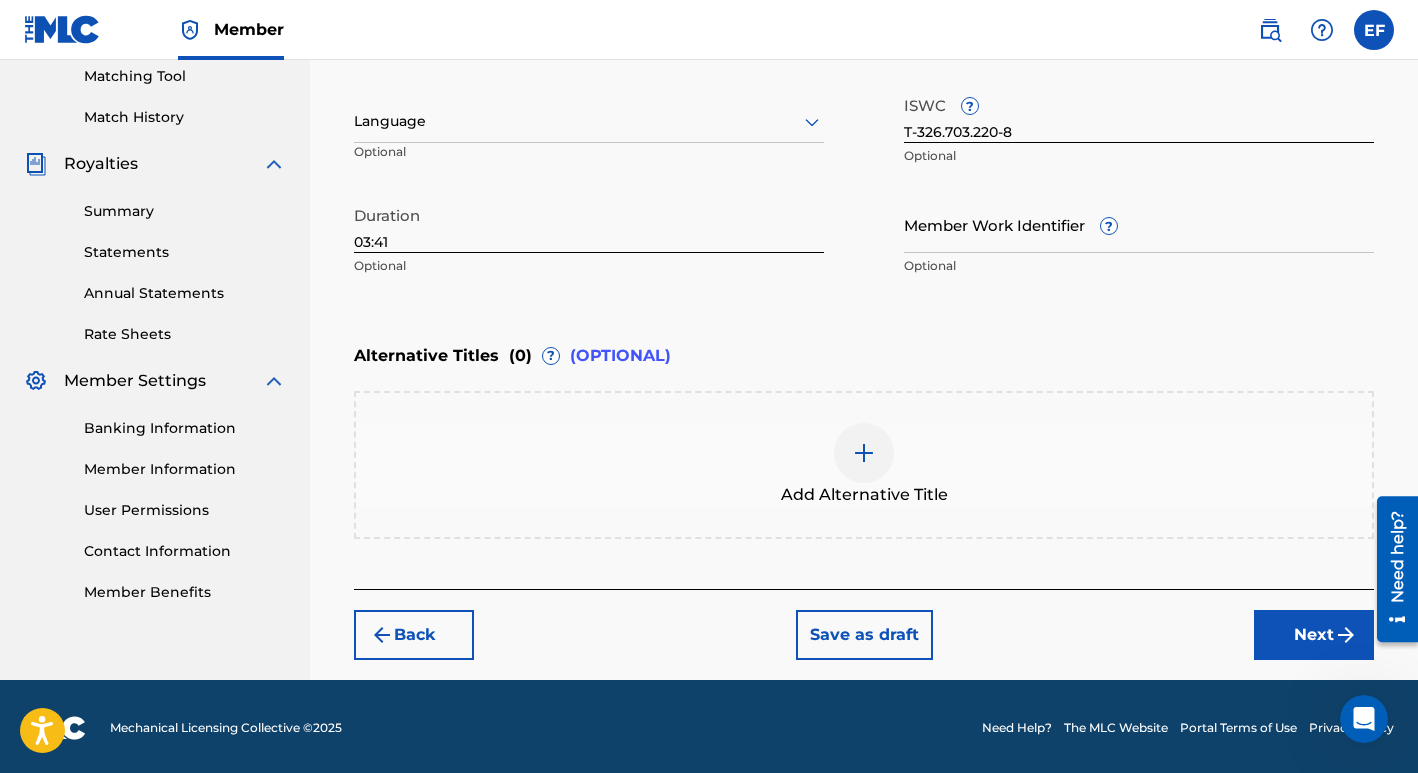scroll, scrollTop: 519, scrollLeft: 0, axis: vertical 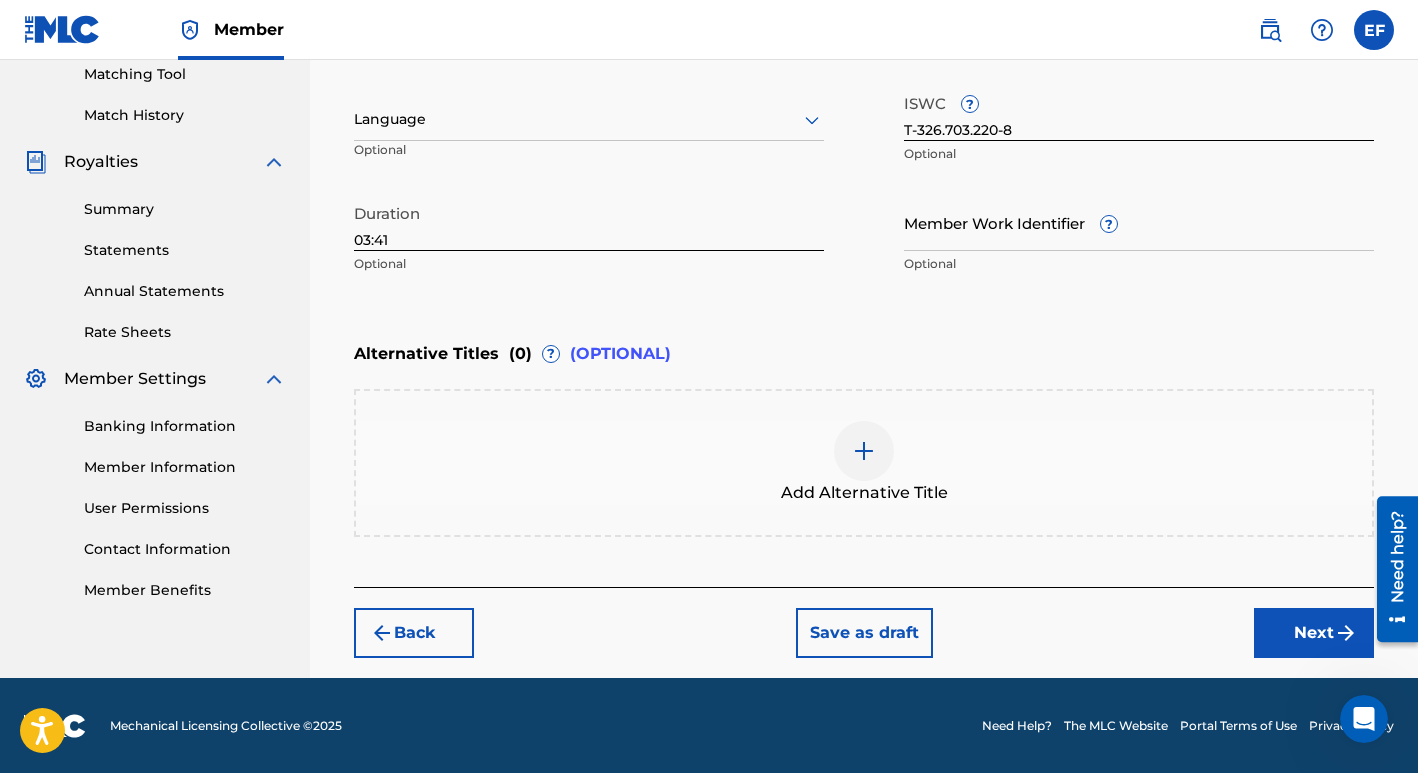click on "Next" at bounding box center [1314, 633] 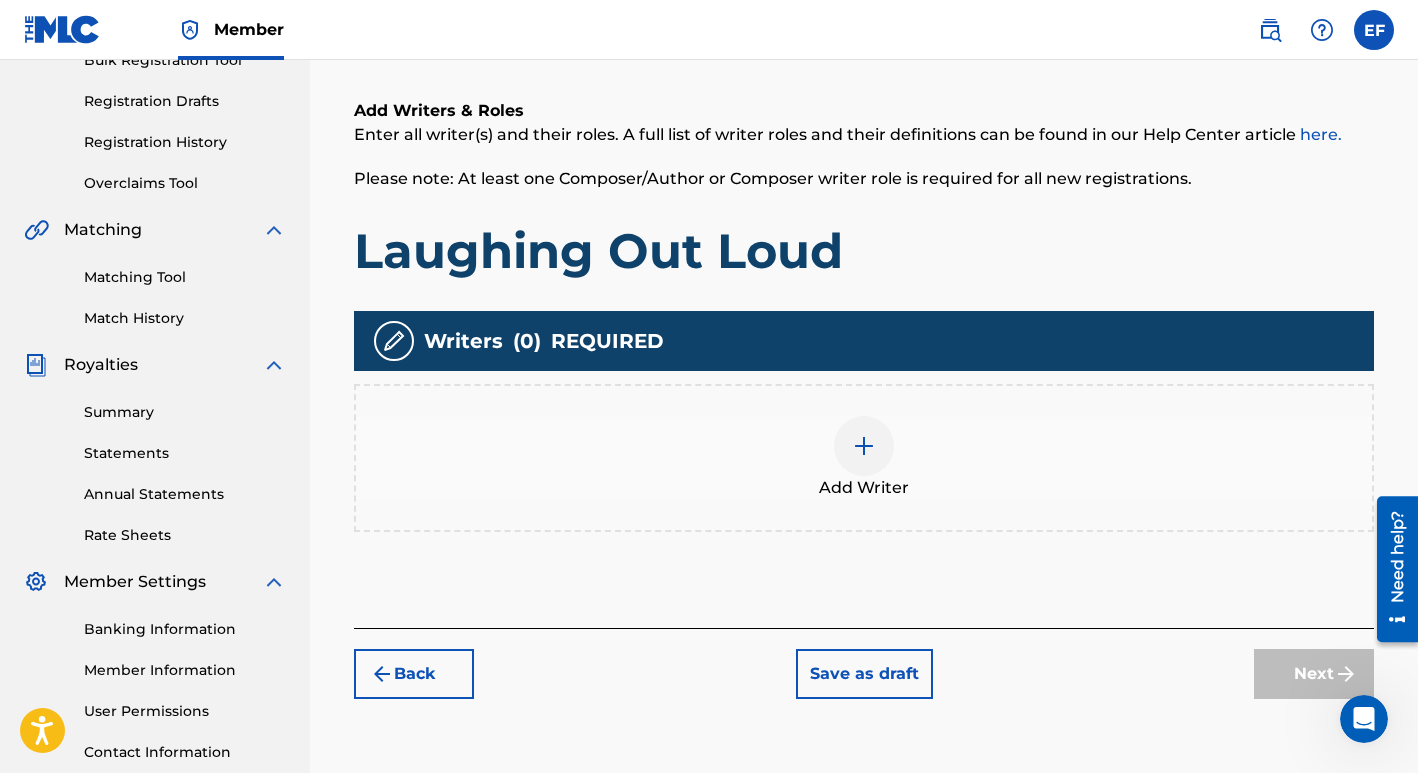scroll, scrollTop: 410, scrollLeft: 0, axis: vertical 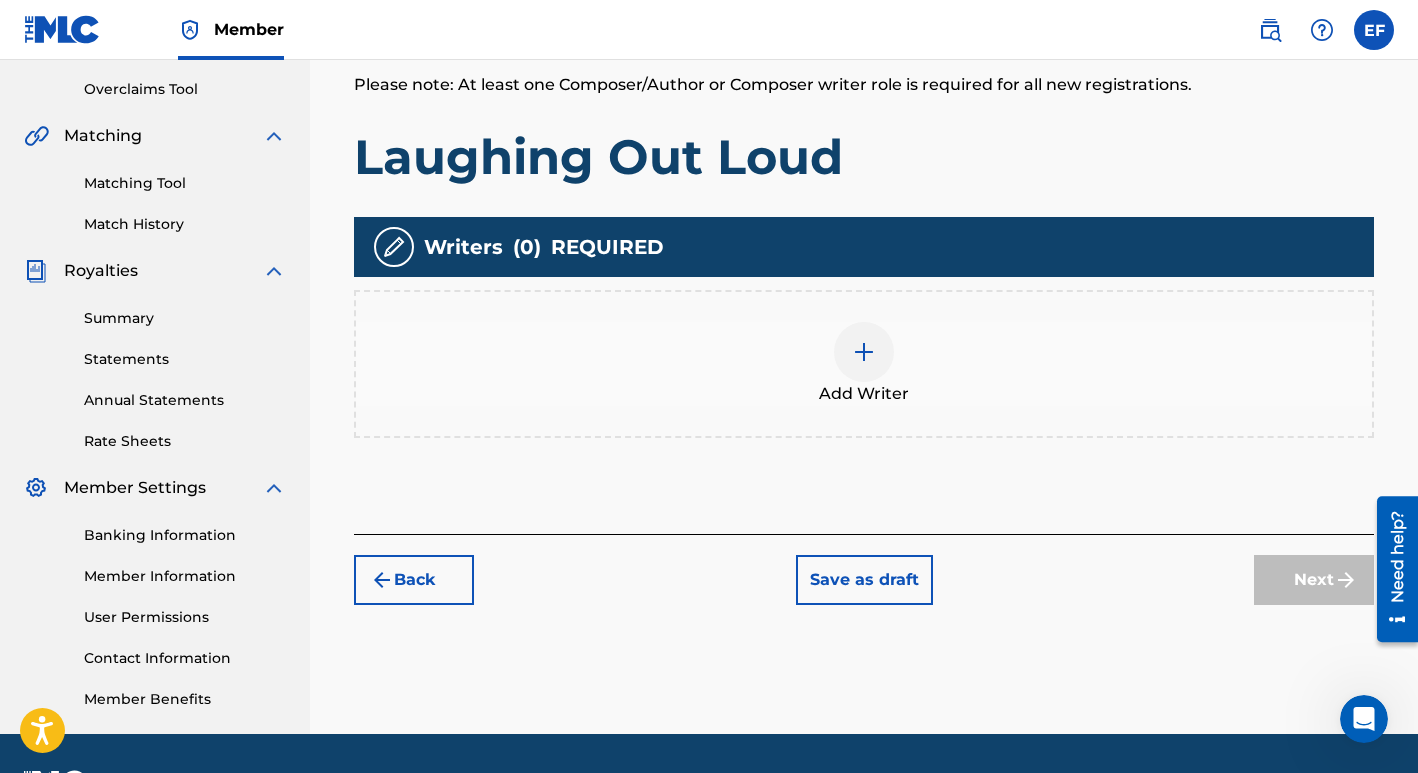 click at bounding box center (864, 352) 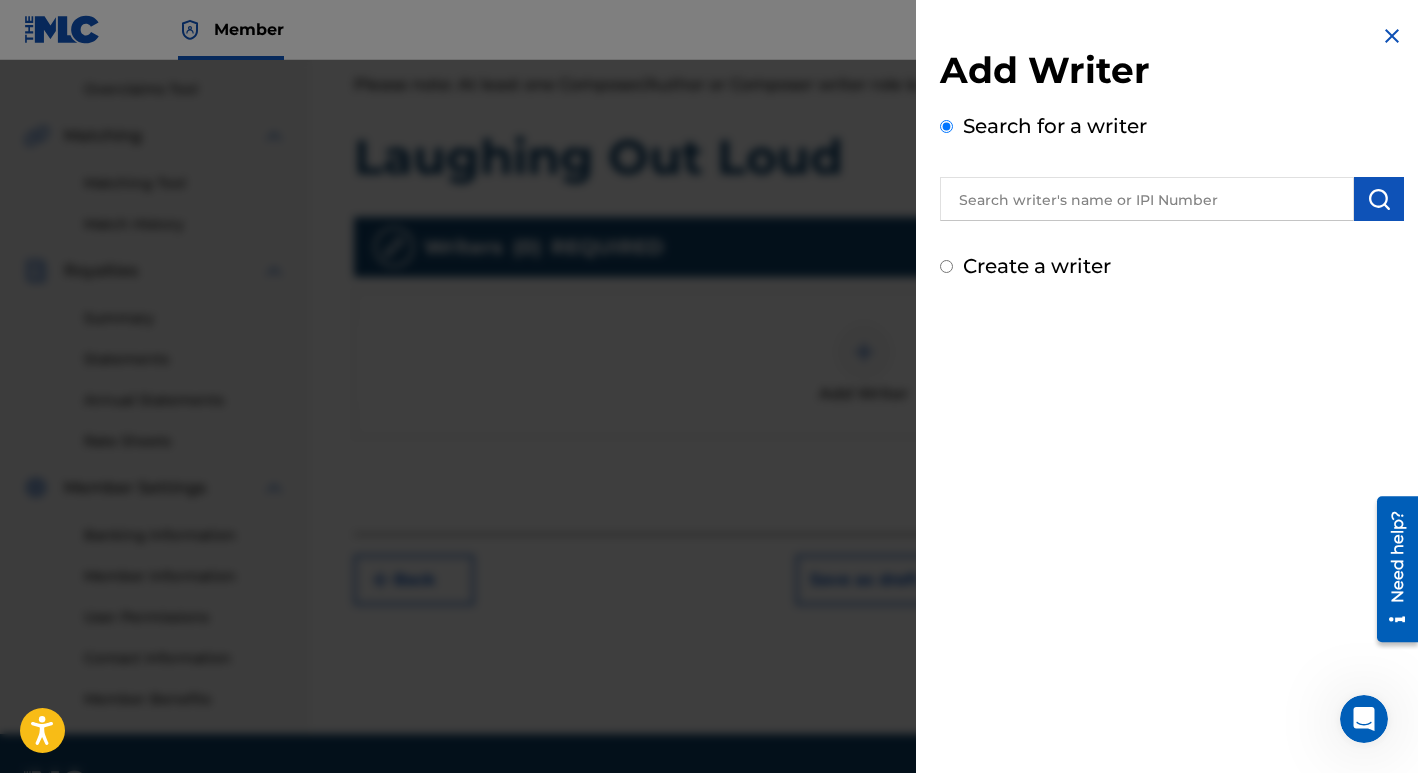 click at bounding box center (1147, 199) 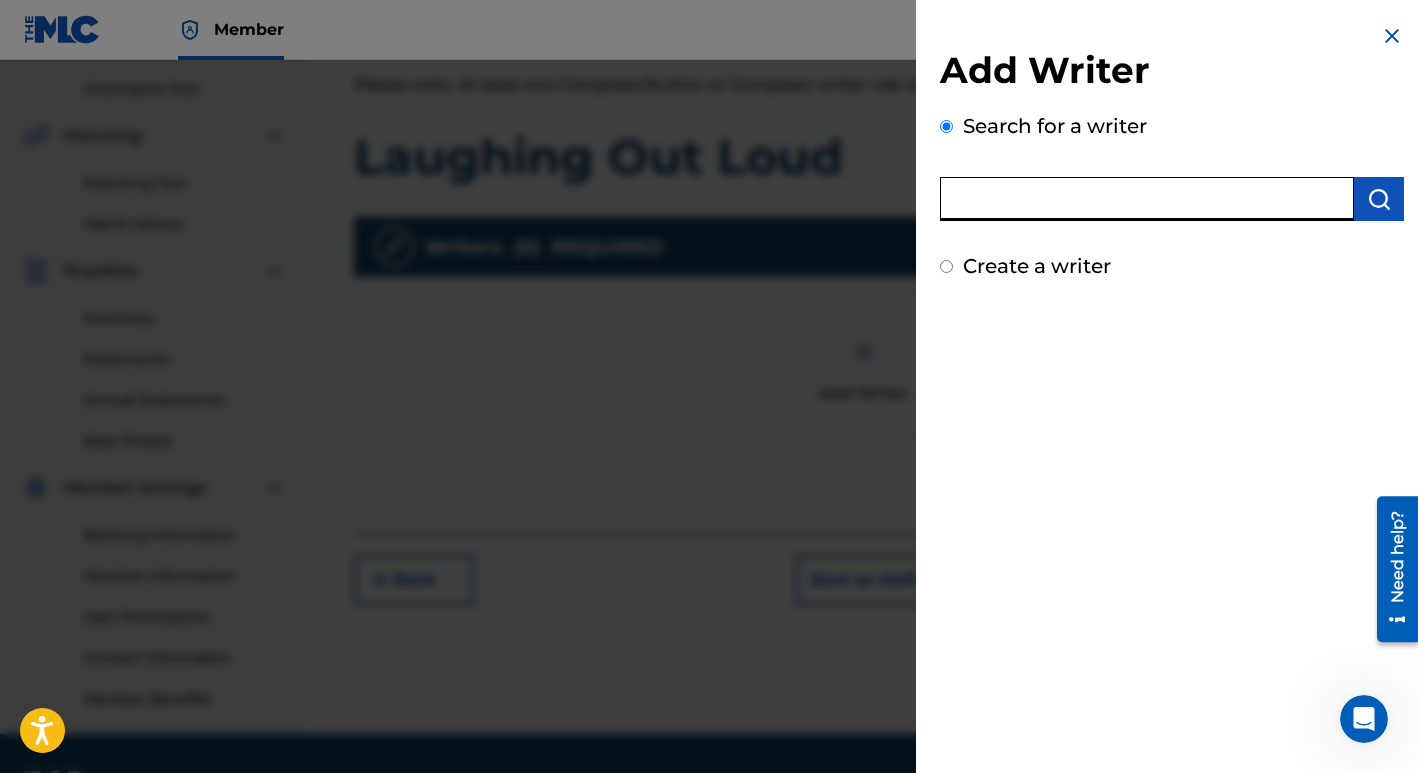 type on "[PERSON_NAME]" 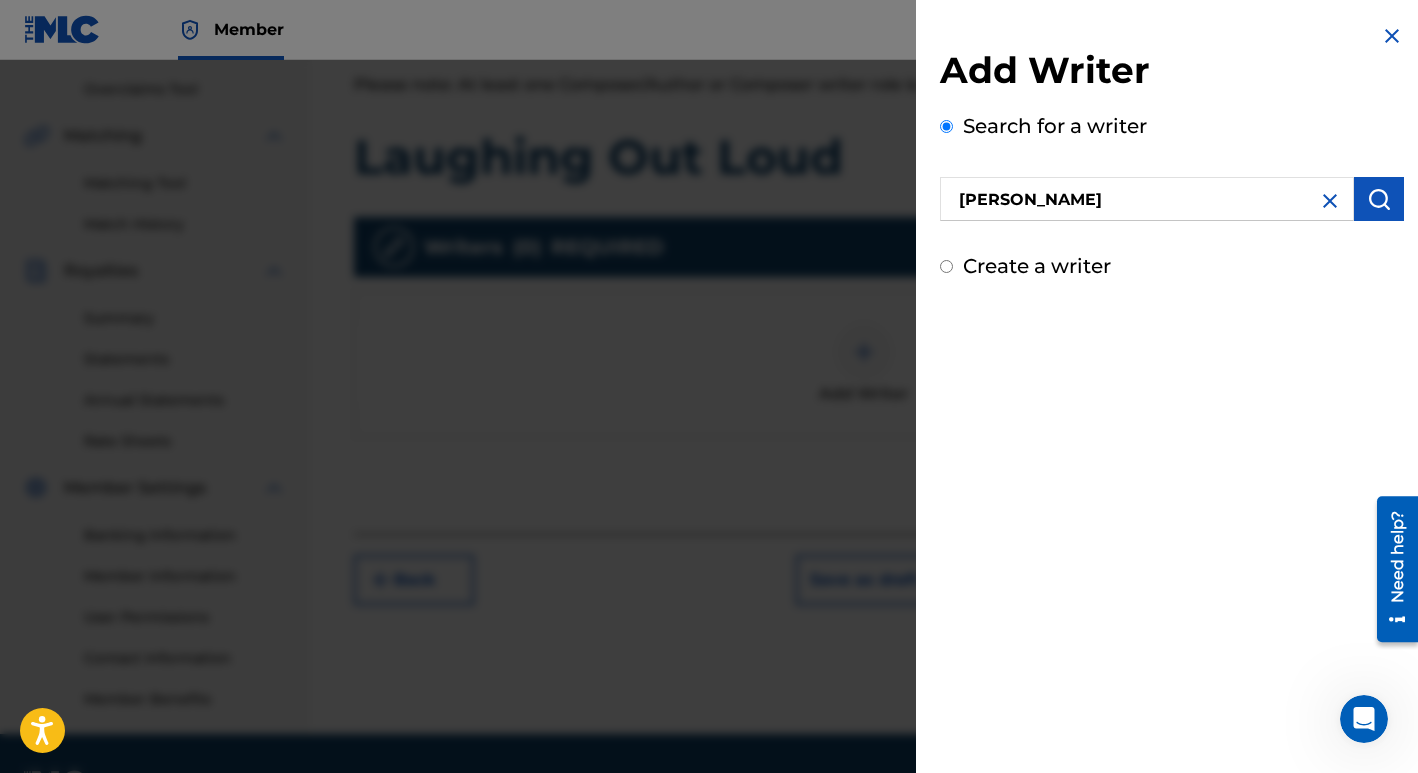 click at bounding box center [1379, 199] 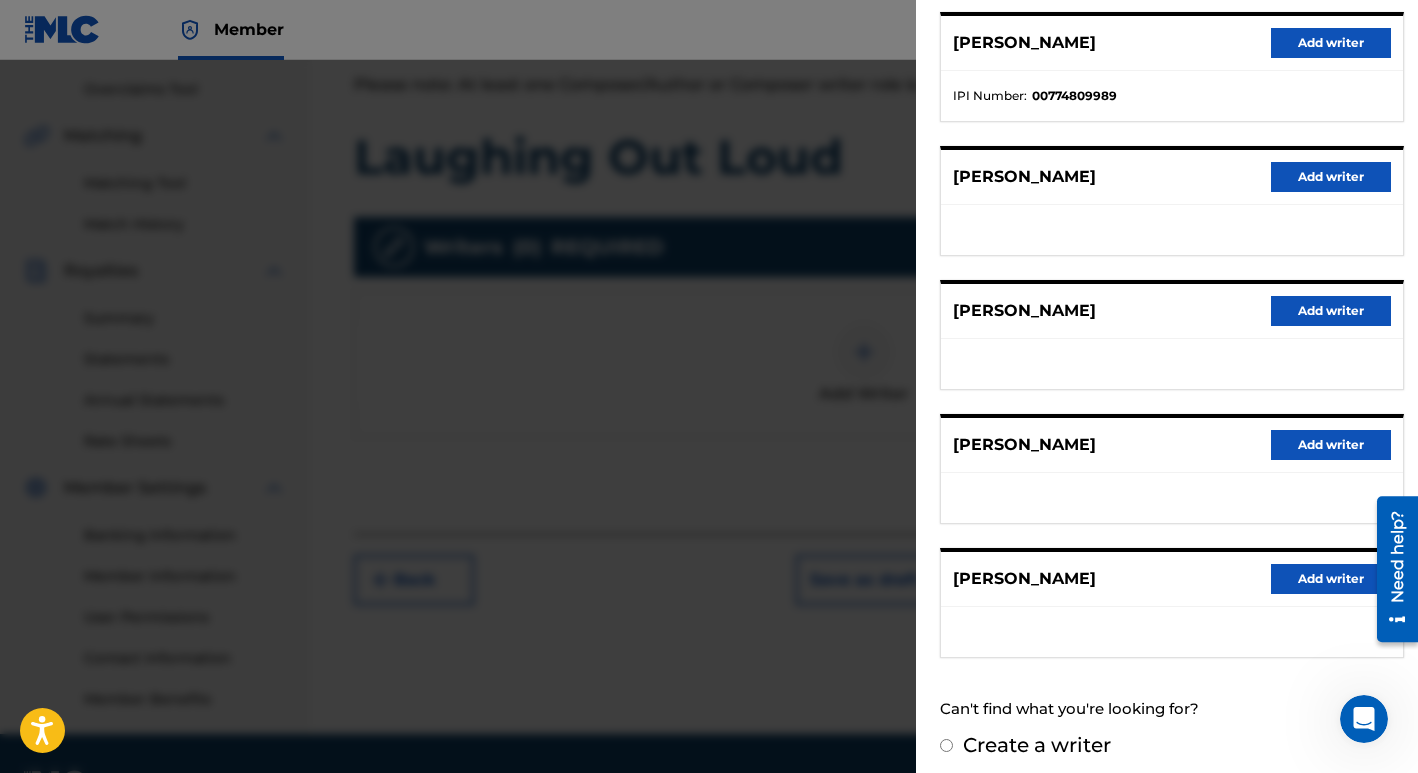 scroll, scrollTop: 269, scrollLeft: 0, axis: vertical 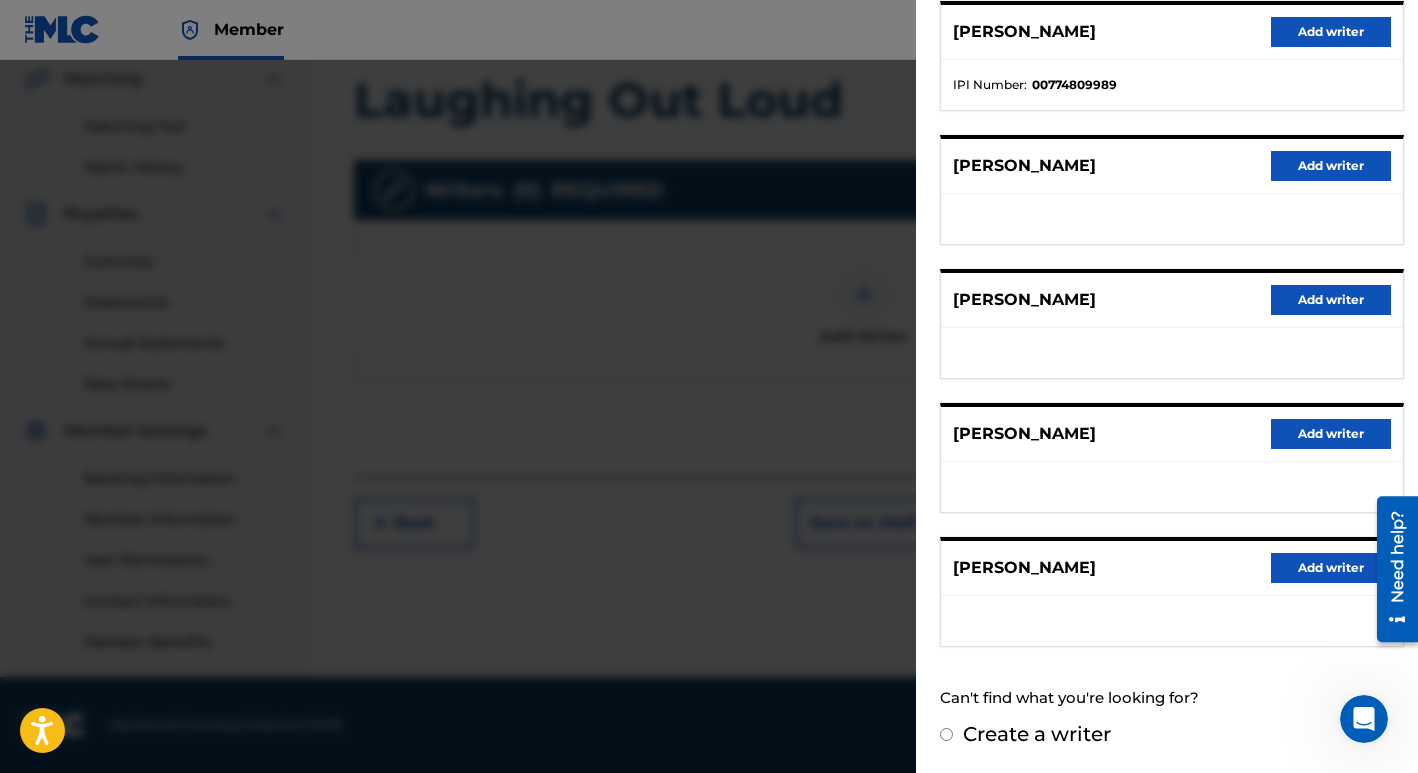 click on "Add writer" at bounding box center (1331, 434) 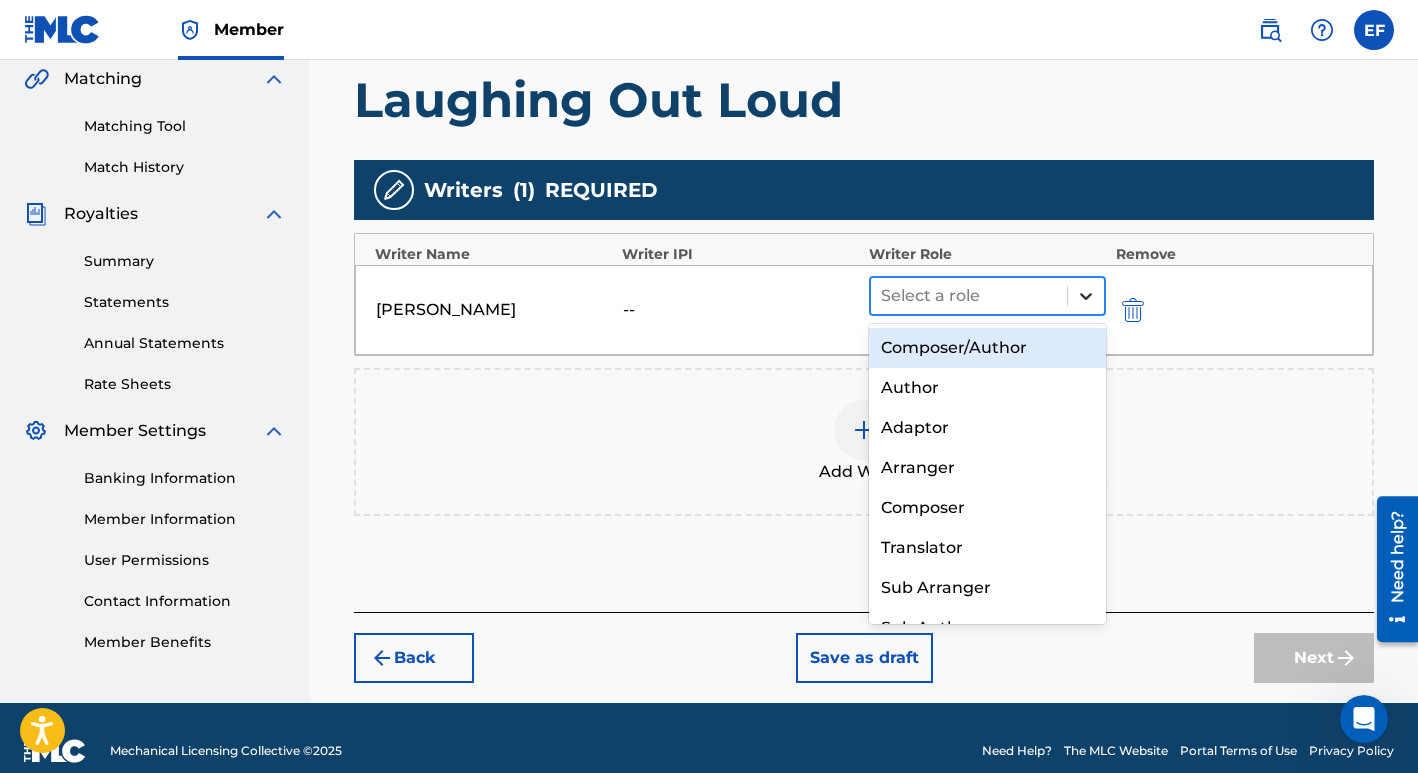 click 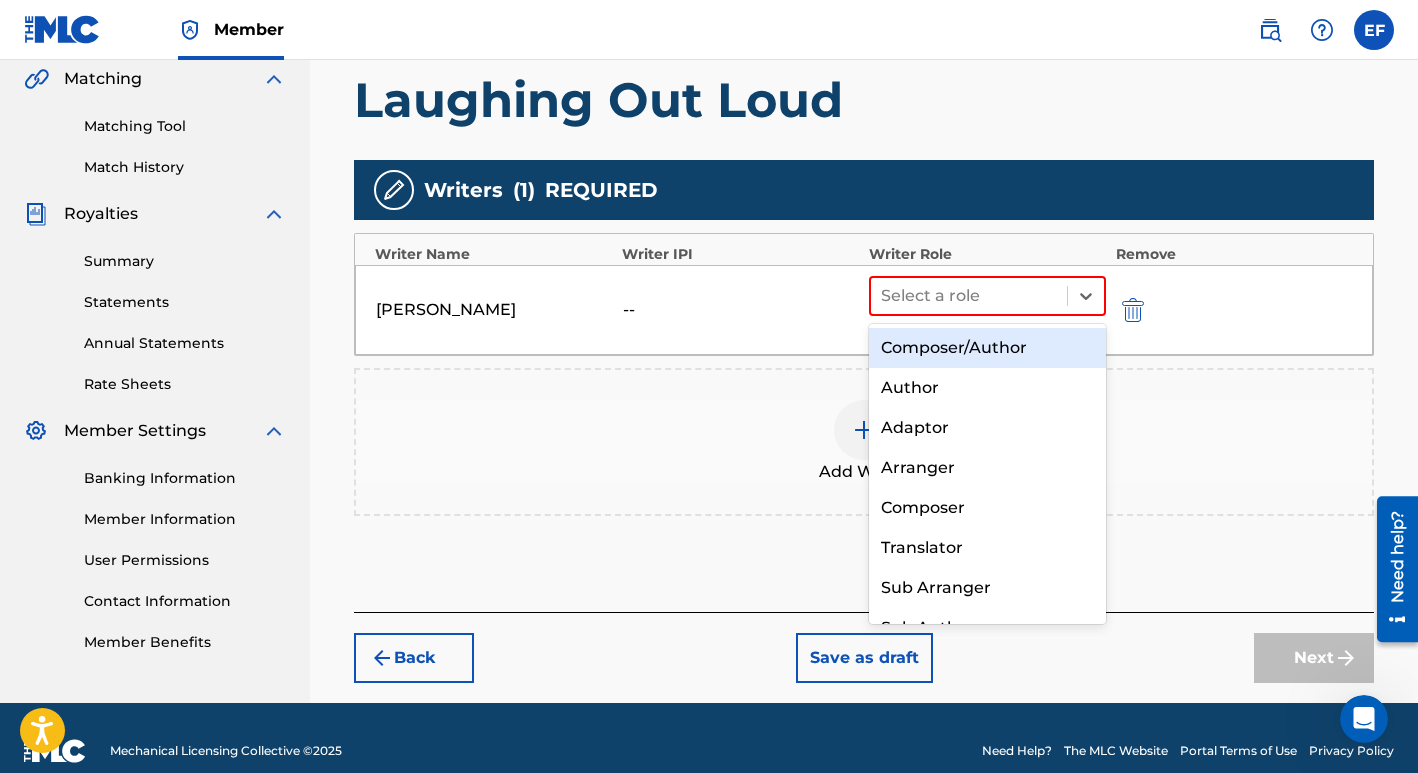 click on "Composer/Author" at bounding box center [987, 348] 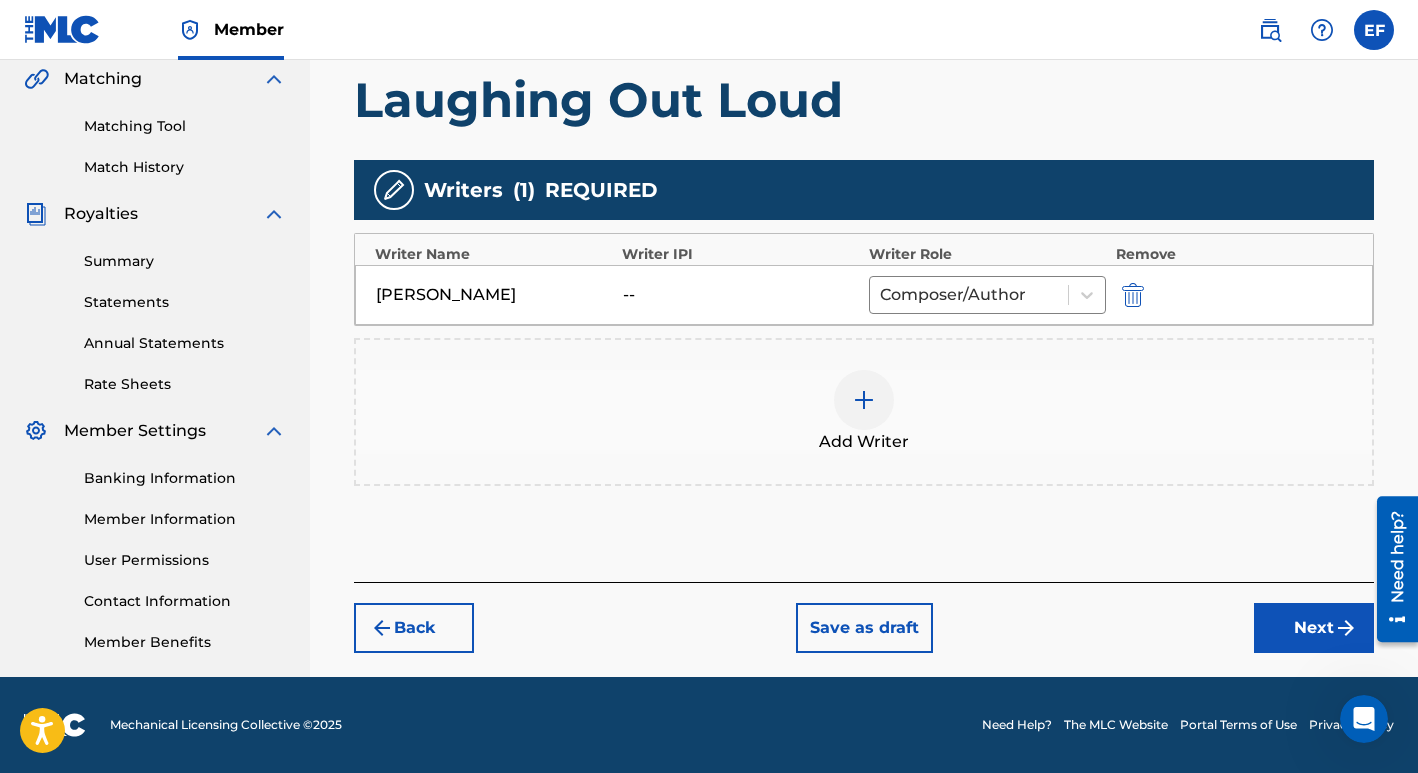 click at bounding box center [1133, 295] 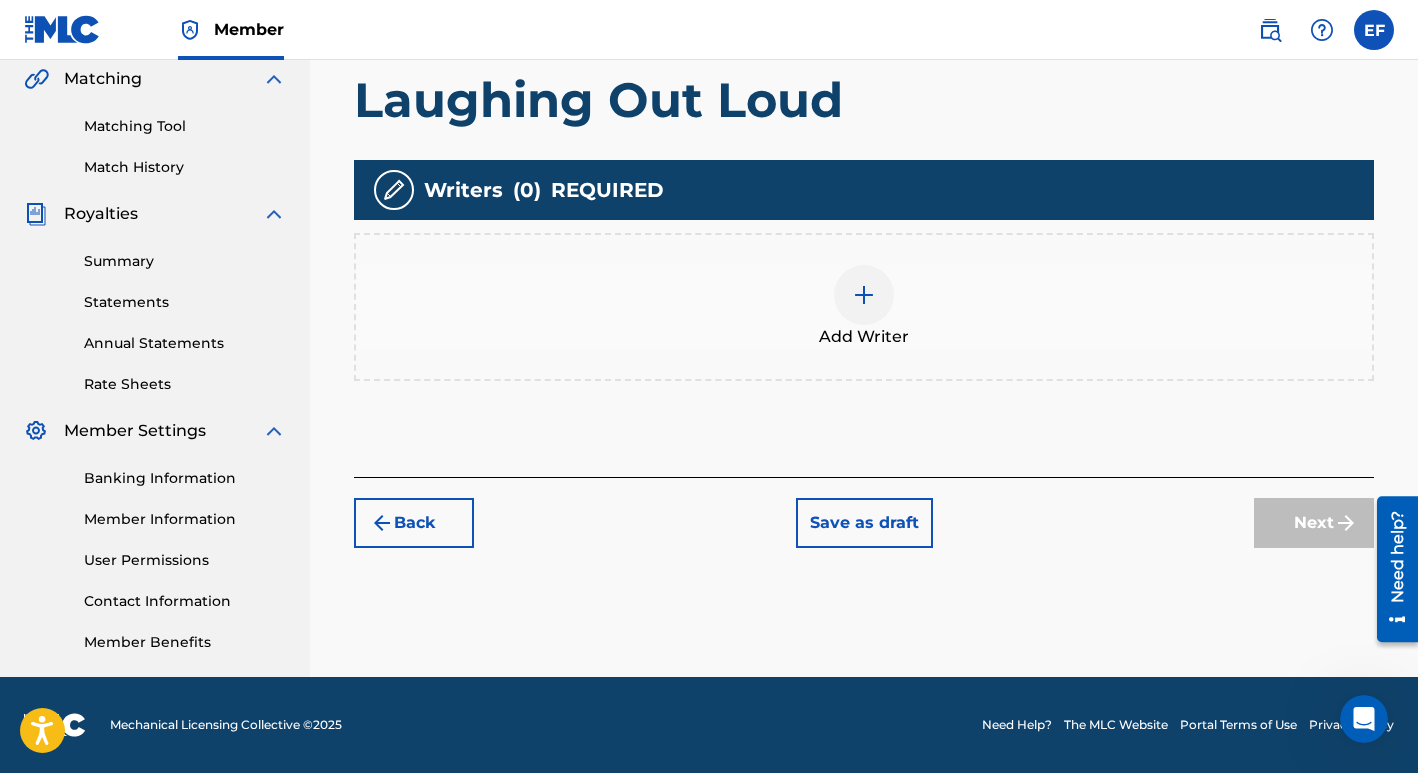 click at bounding box center [864, 295] 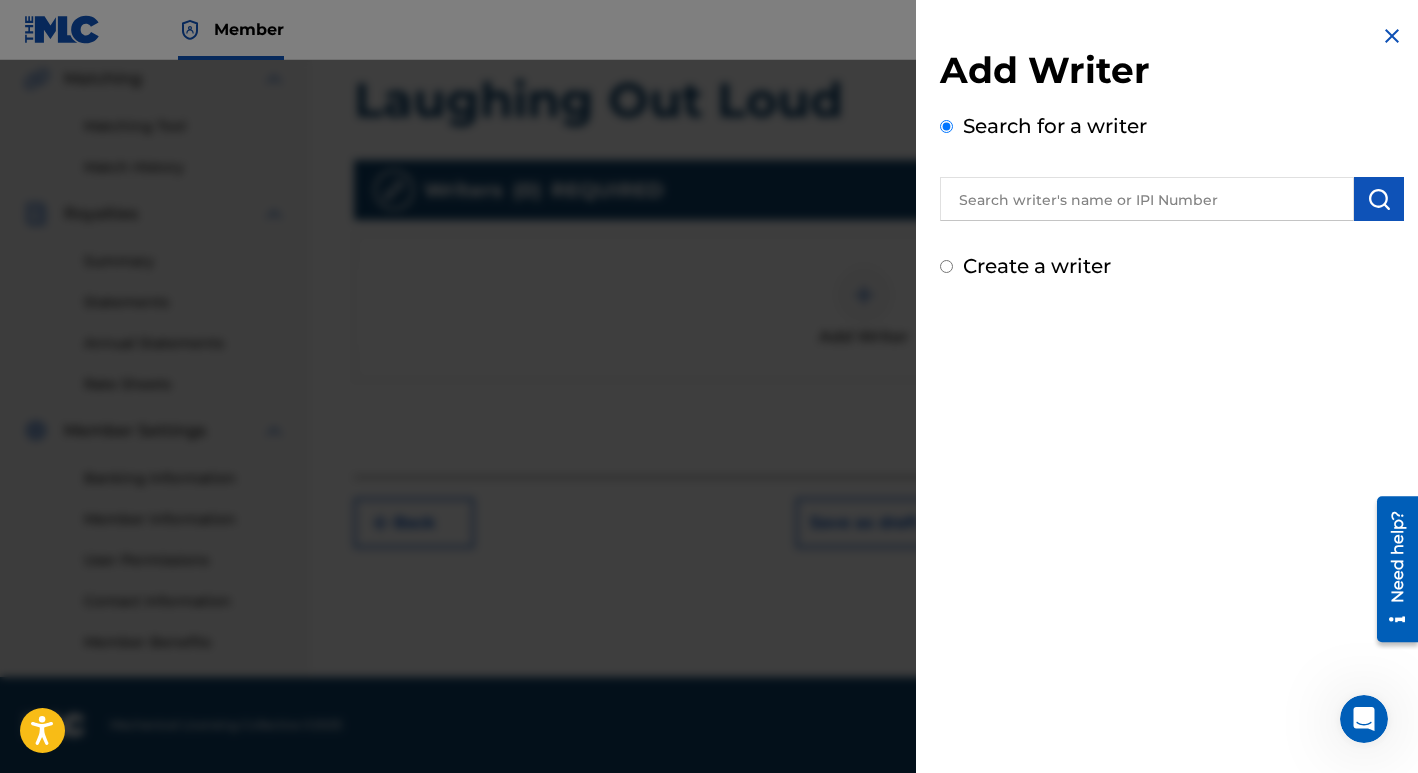 click at bounding box center [1147, 199] 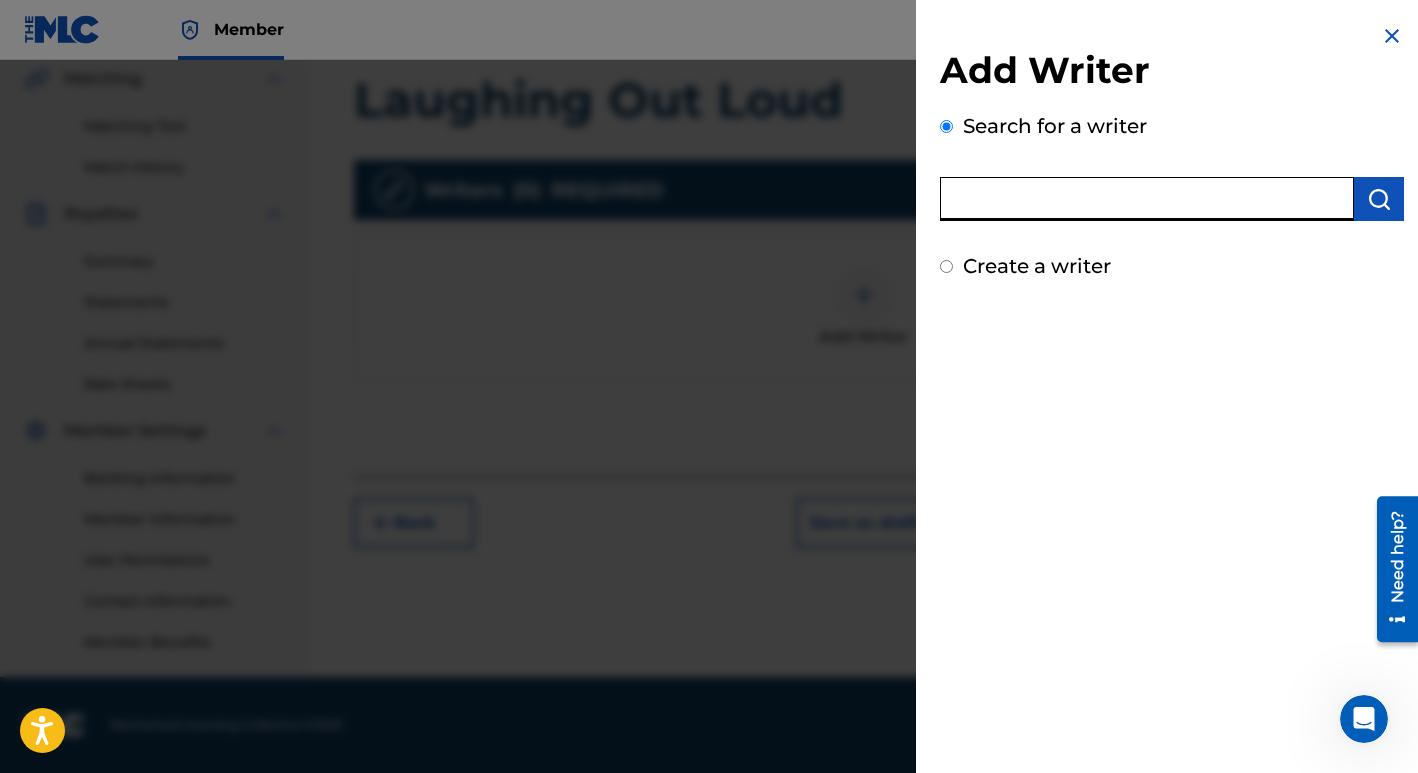 paste on "00392006967" 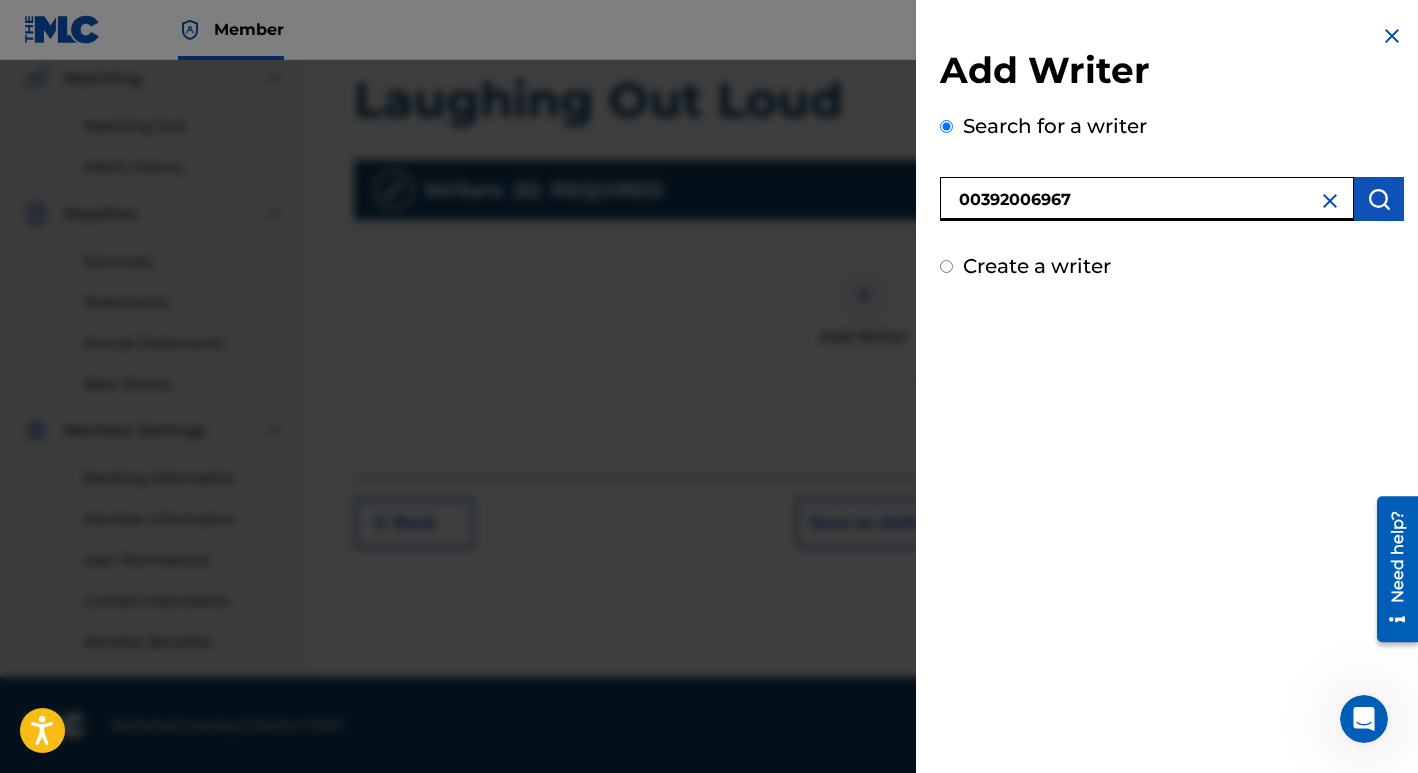 type on "00392006967" 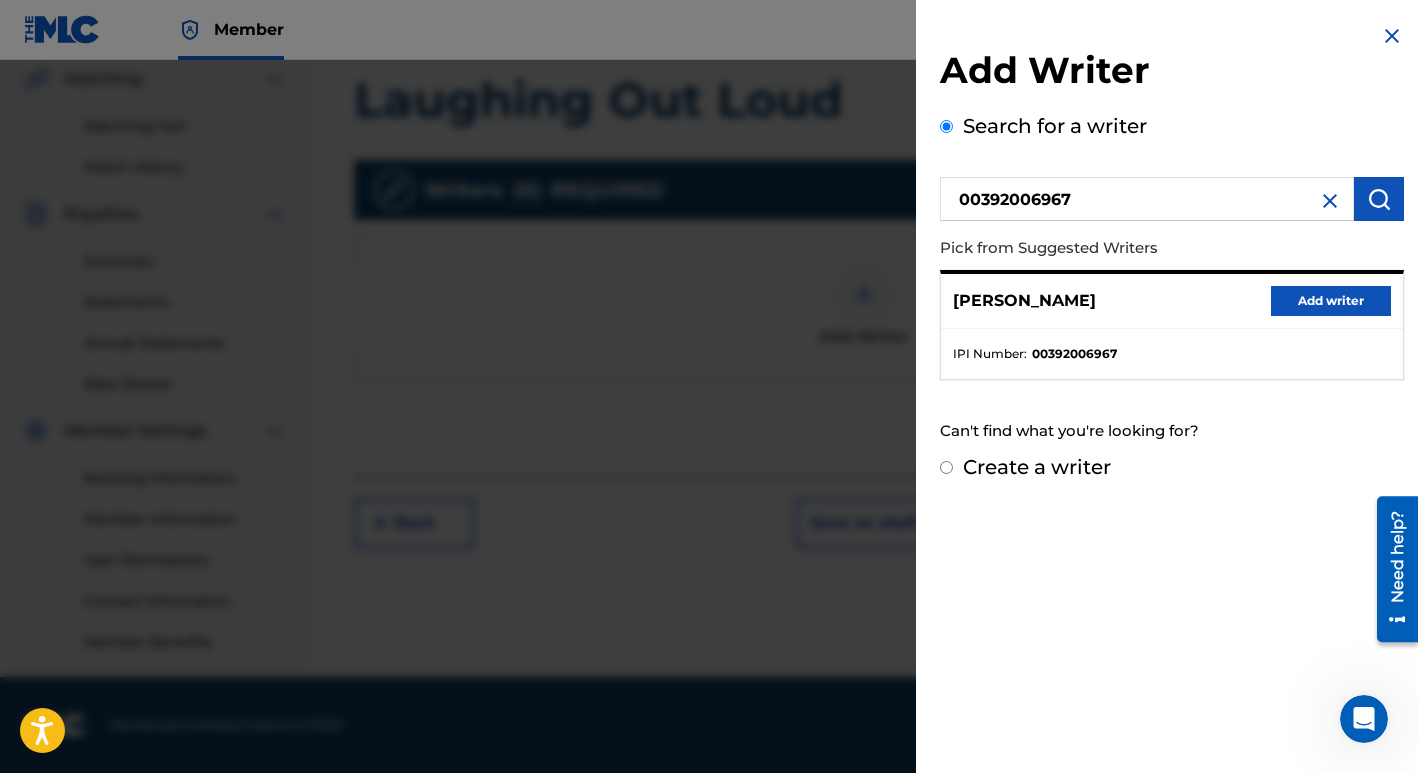 click on "Add writer" at bounding box center [1331, 301] 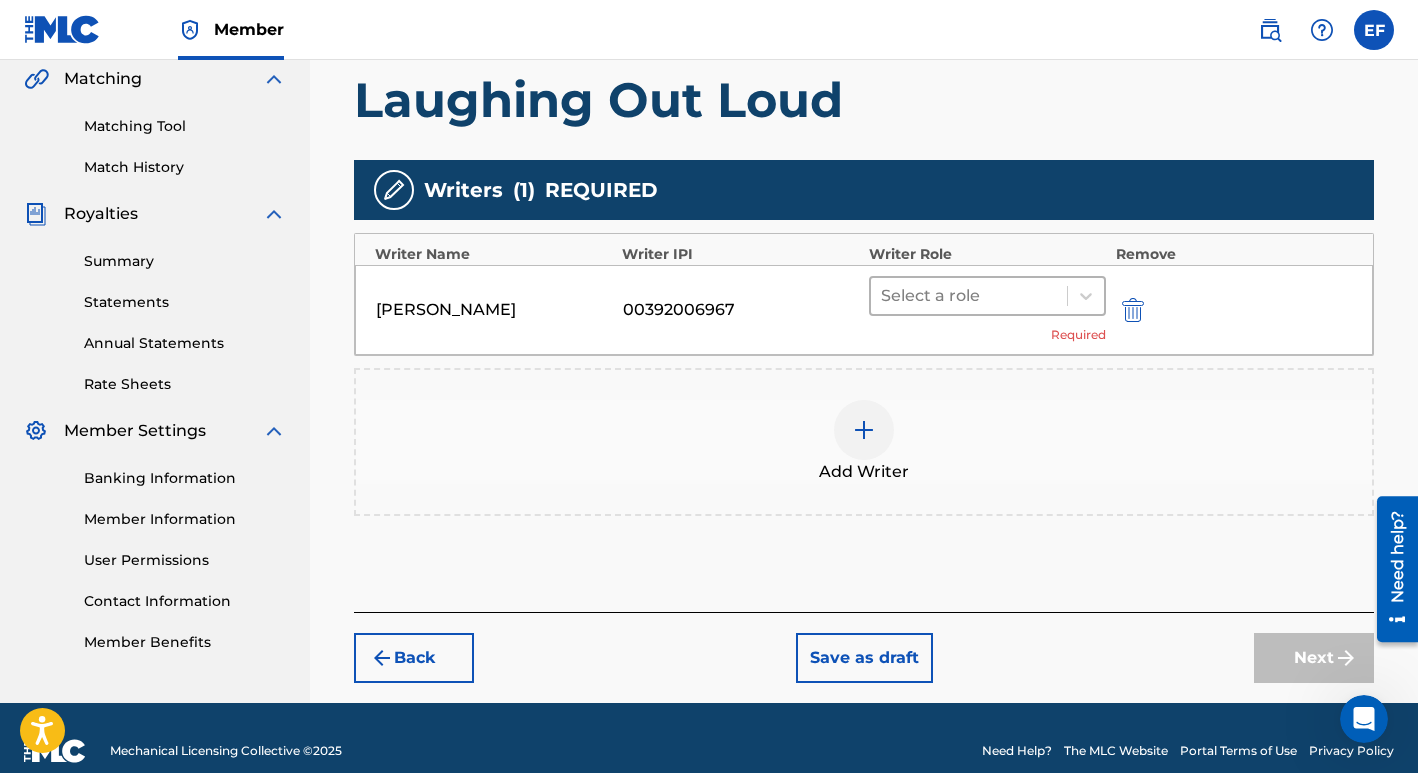 click at bounding box center (969, 296) 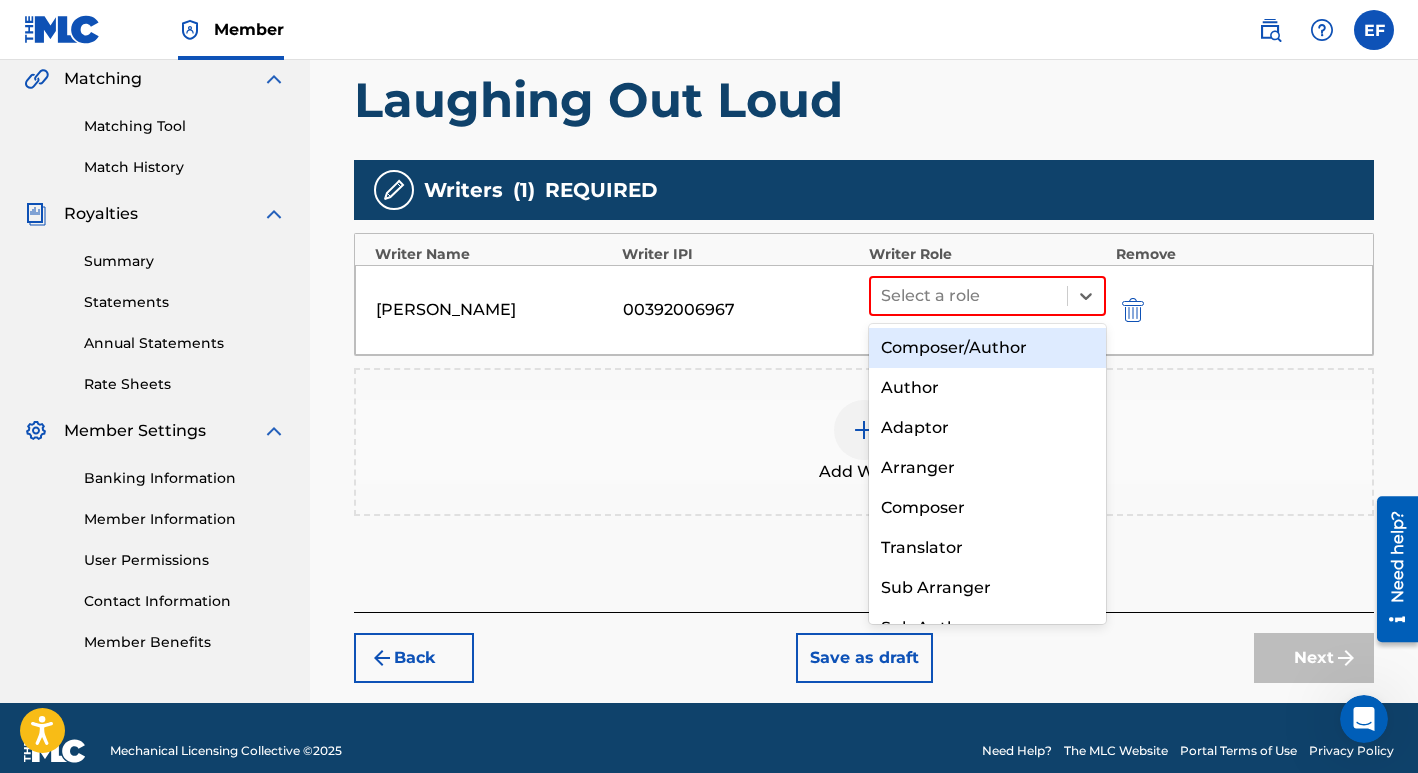 click on "Composer/Author" at bounding box center [987, 348] 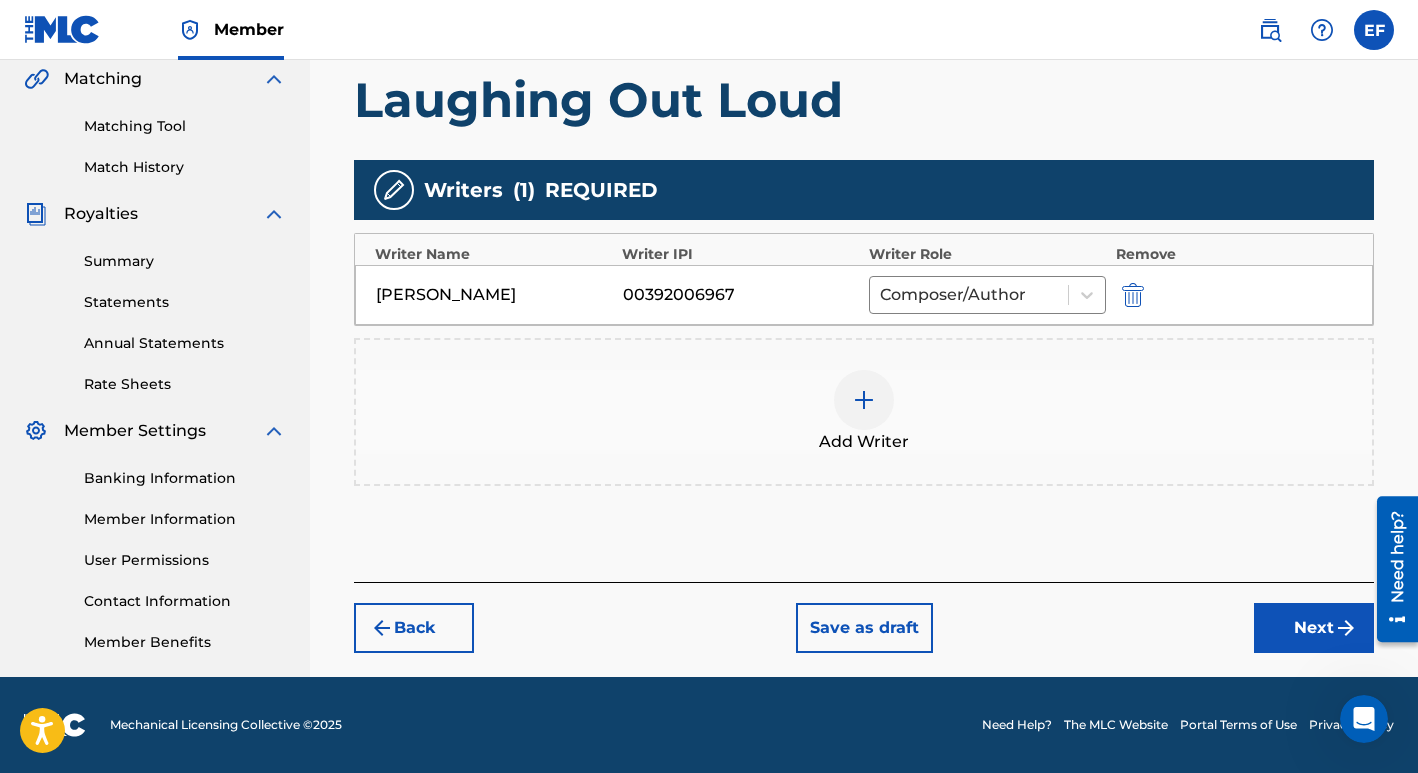 click on "Next" at bounding box center [1314, 628] 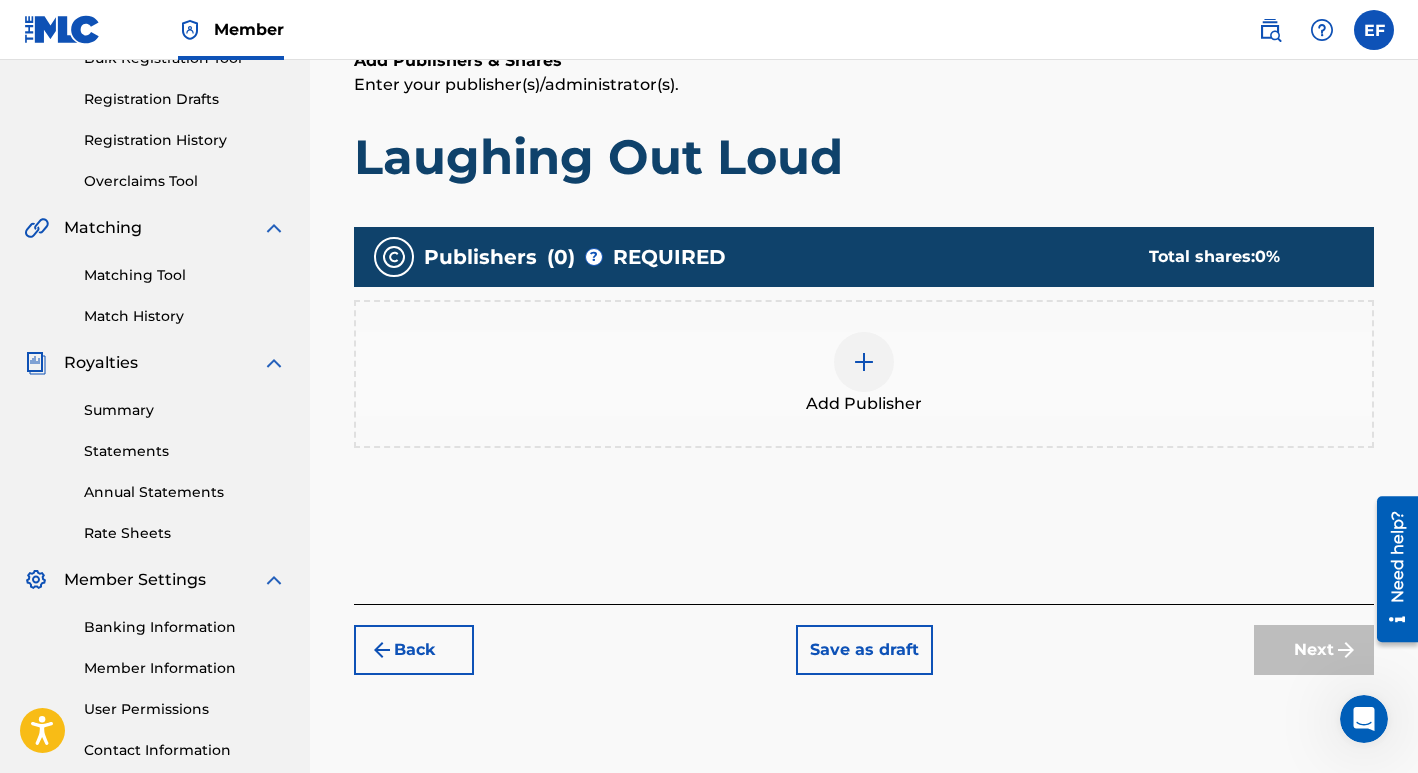 scroll, scrollTop: 323, scrollLeft: 0, axis: vertical 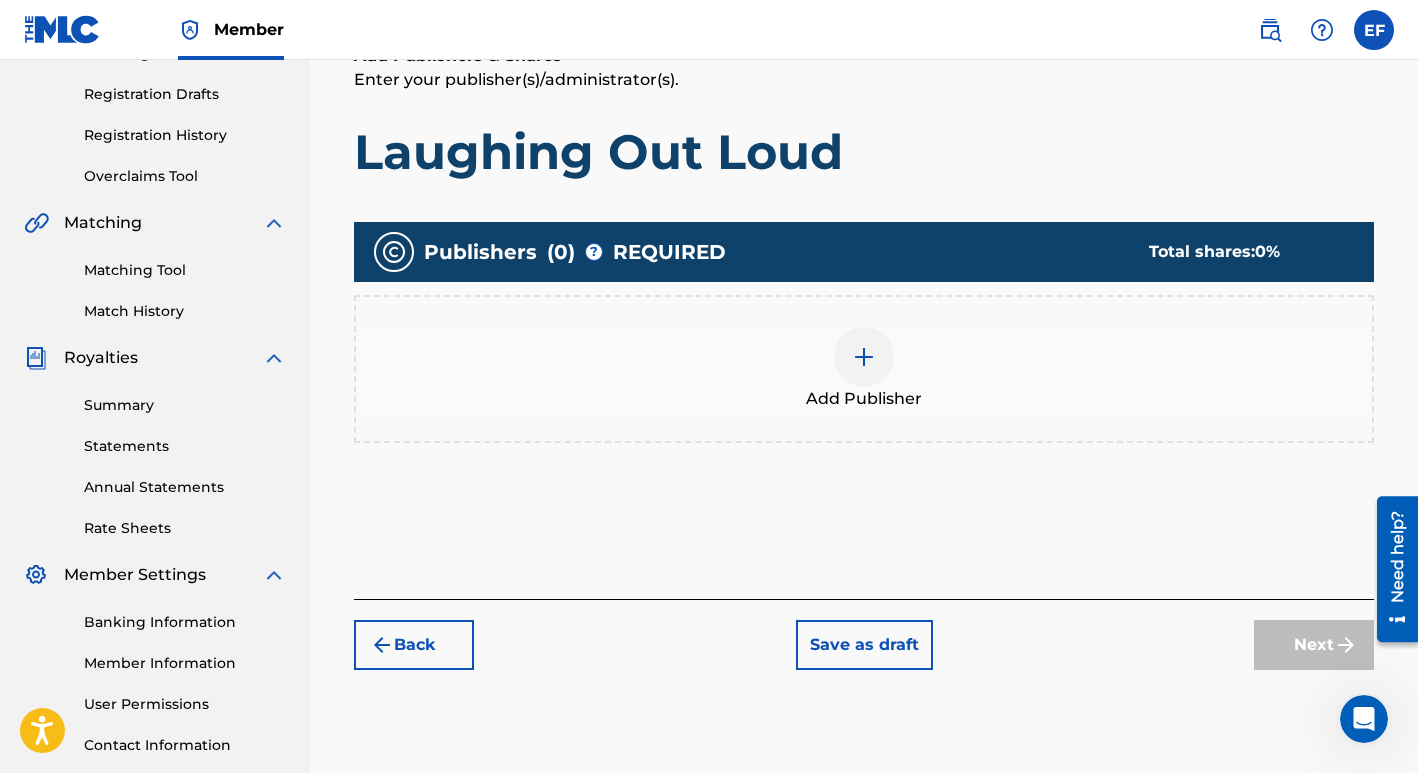 click at bounding box center (864, 357) 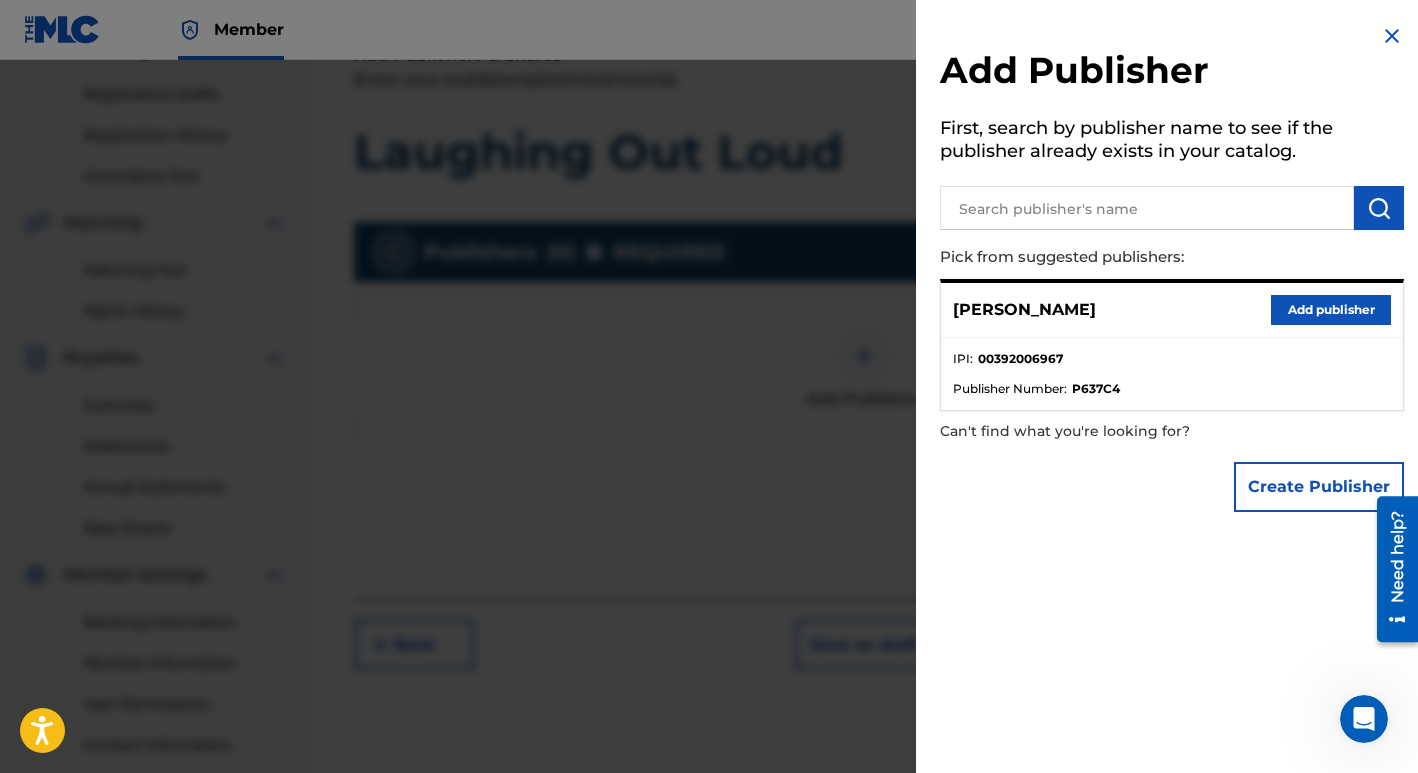 click on "Add publisher" at bounding box center [1331, 310] 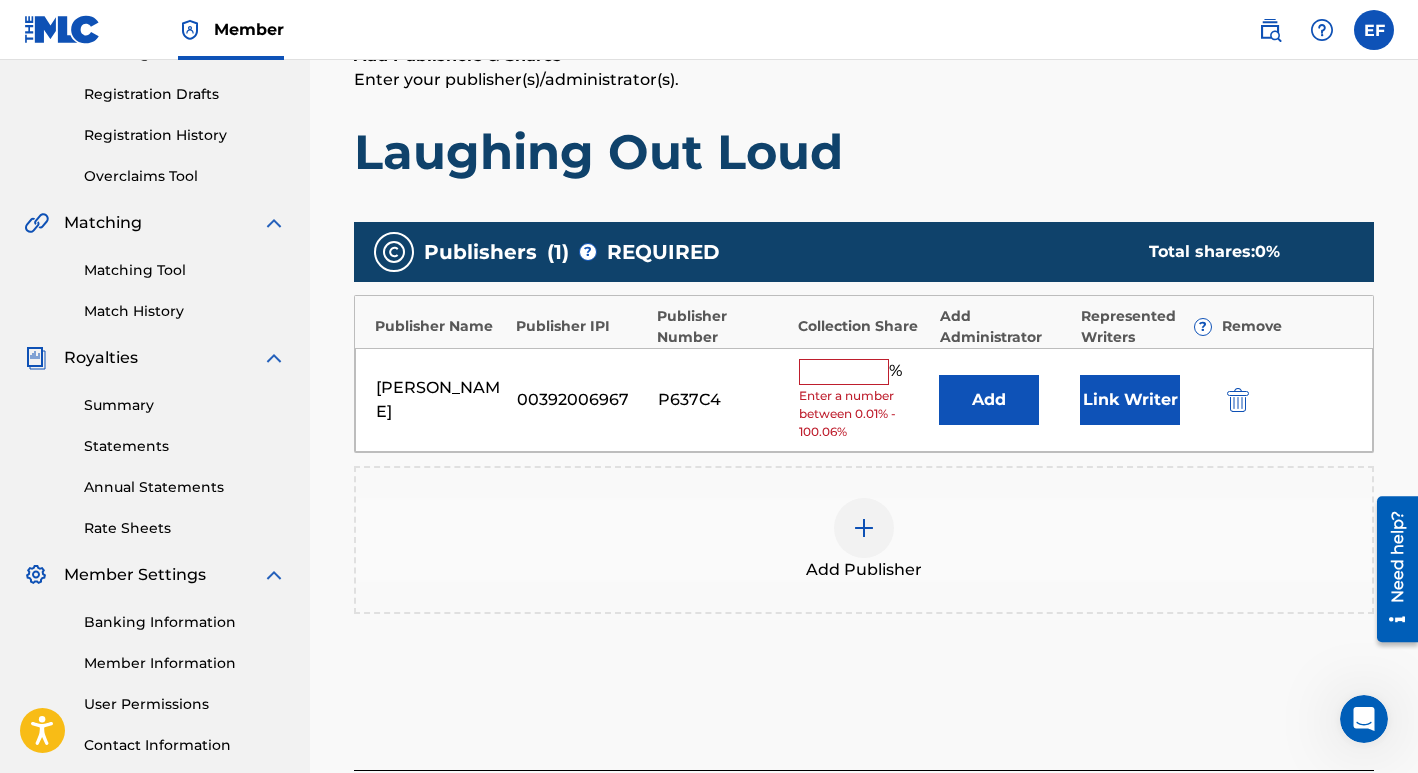 click at bounding box center [844, 372] 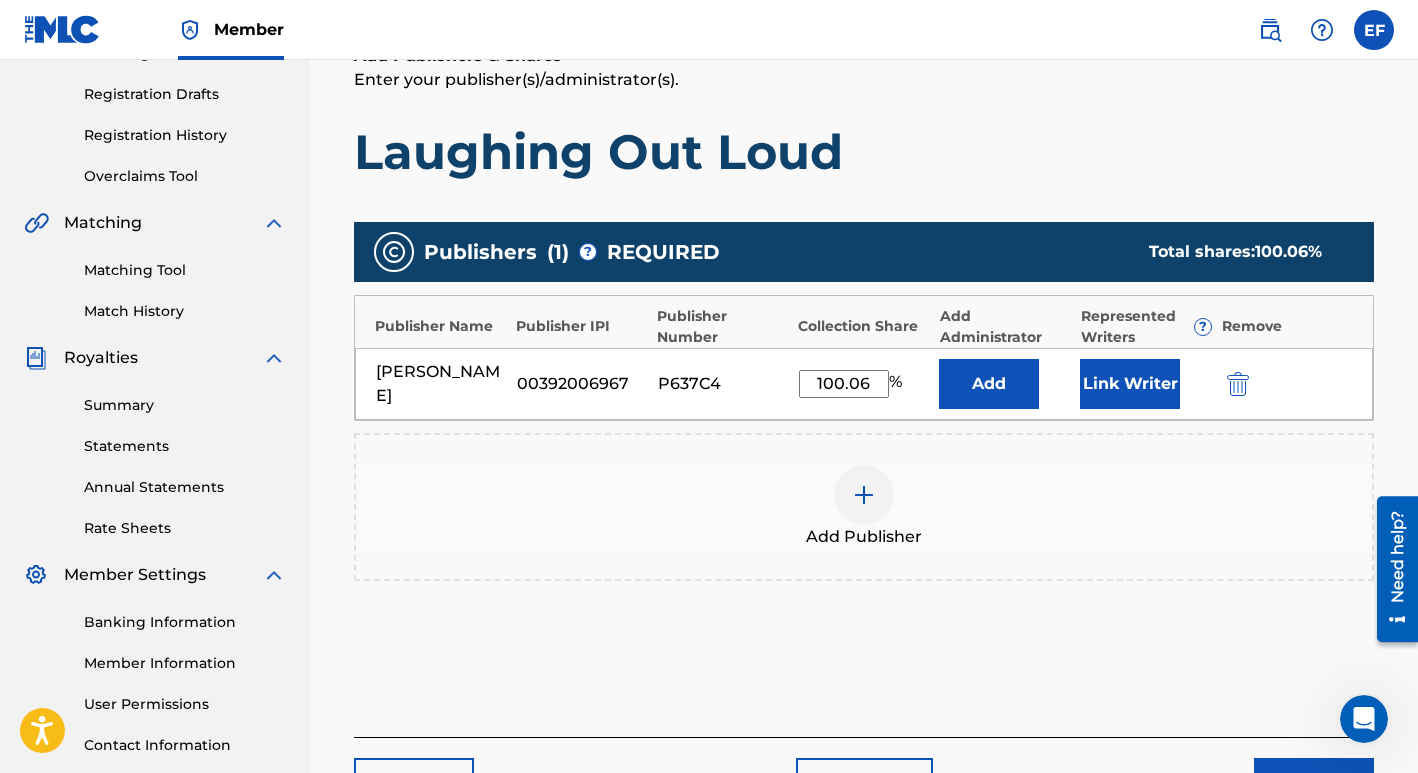 type on "100.06" 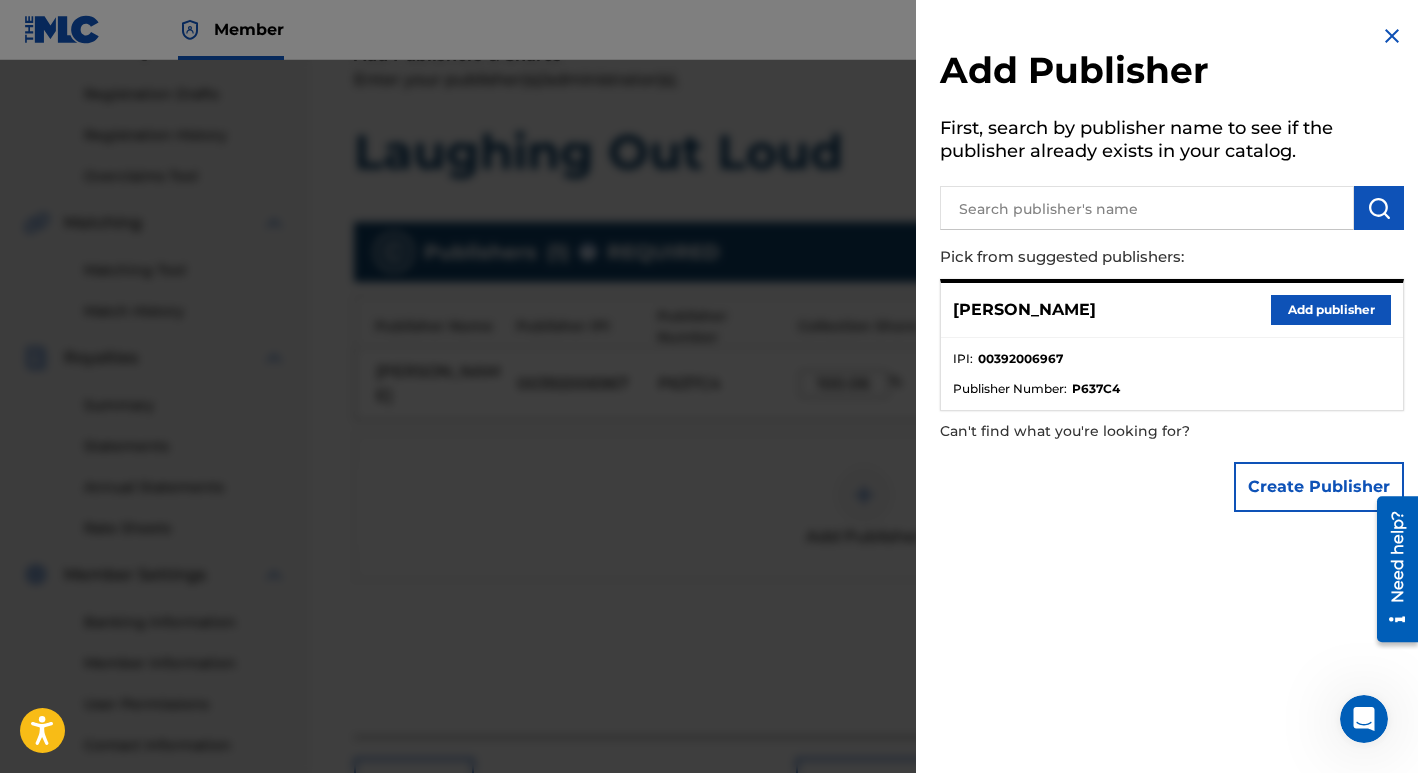 click on "Add publisher" at bounding box center (1331, 310) 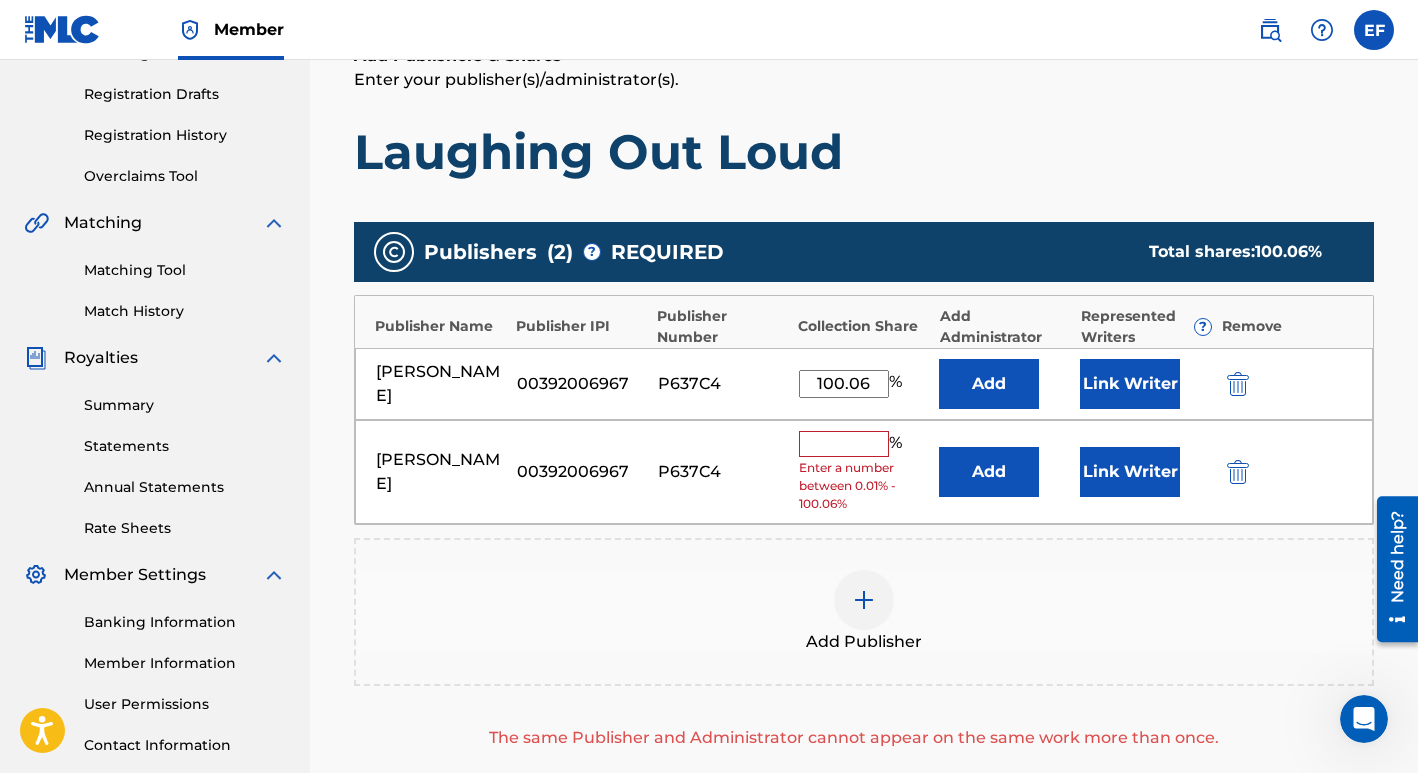 click at bounding box center [1238, 472] 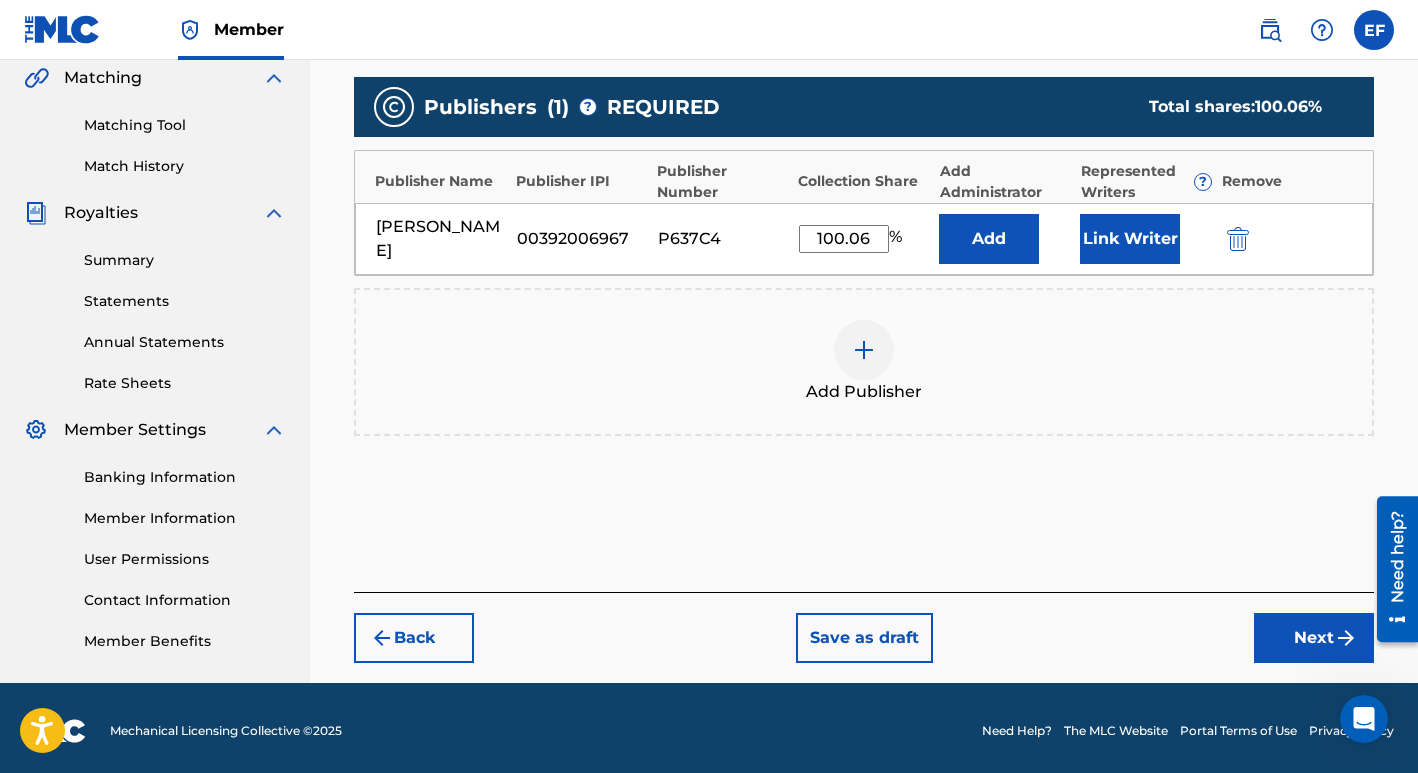 scroll, scrollTop: 474, scrollLeft: 0, axis: vertical 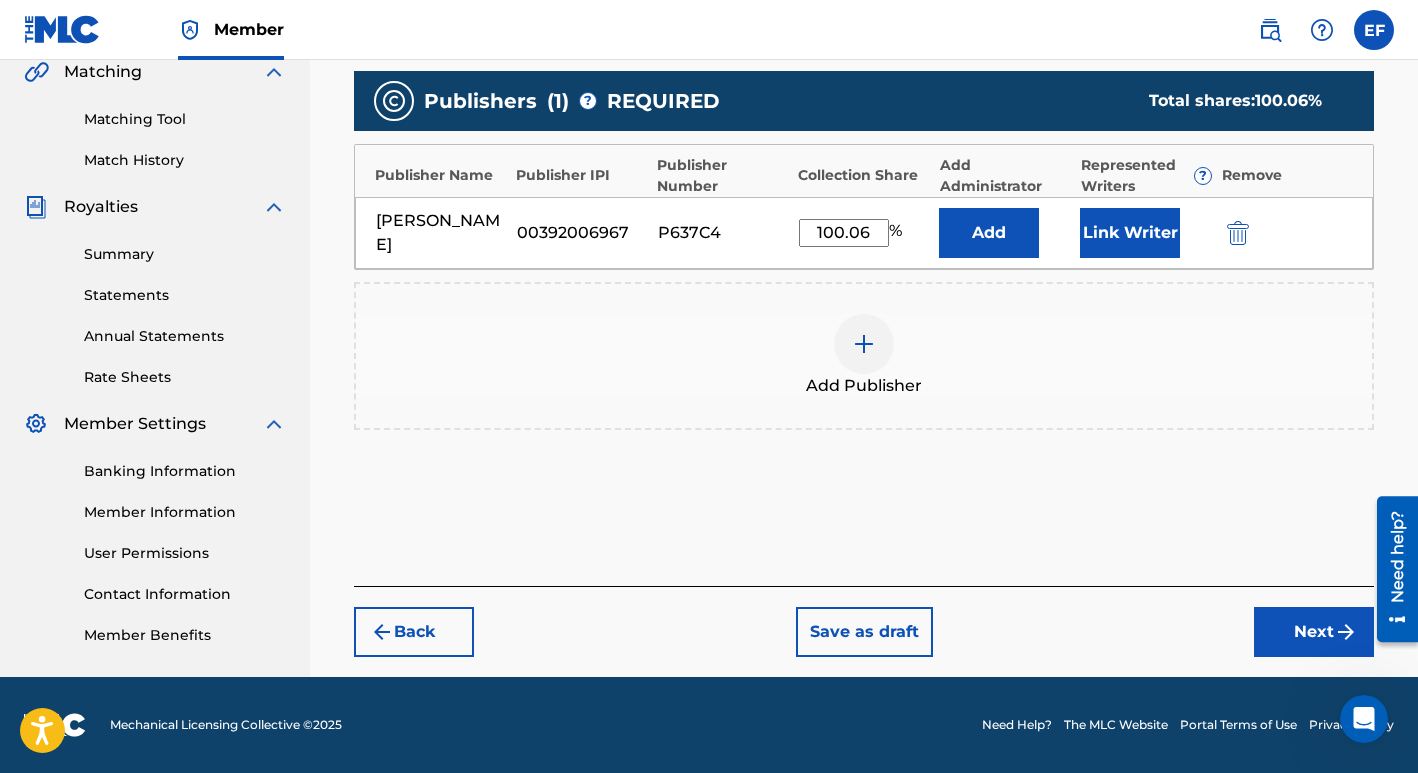 click at bounding box center [1238, 233] 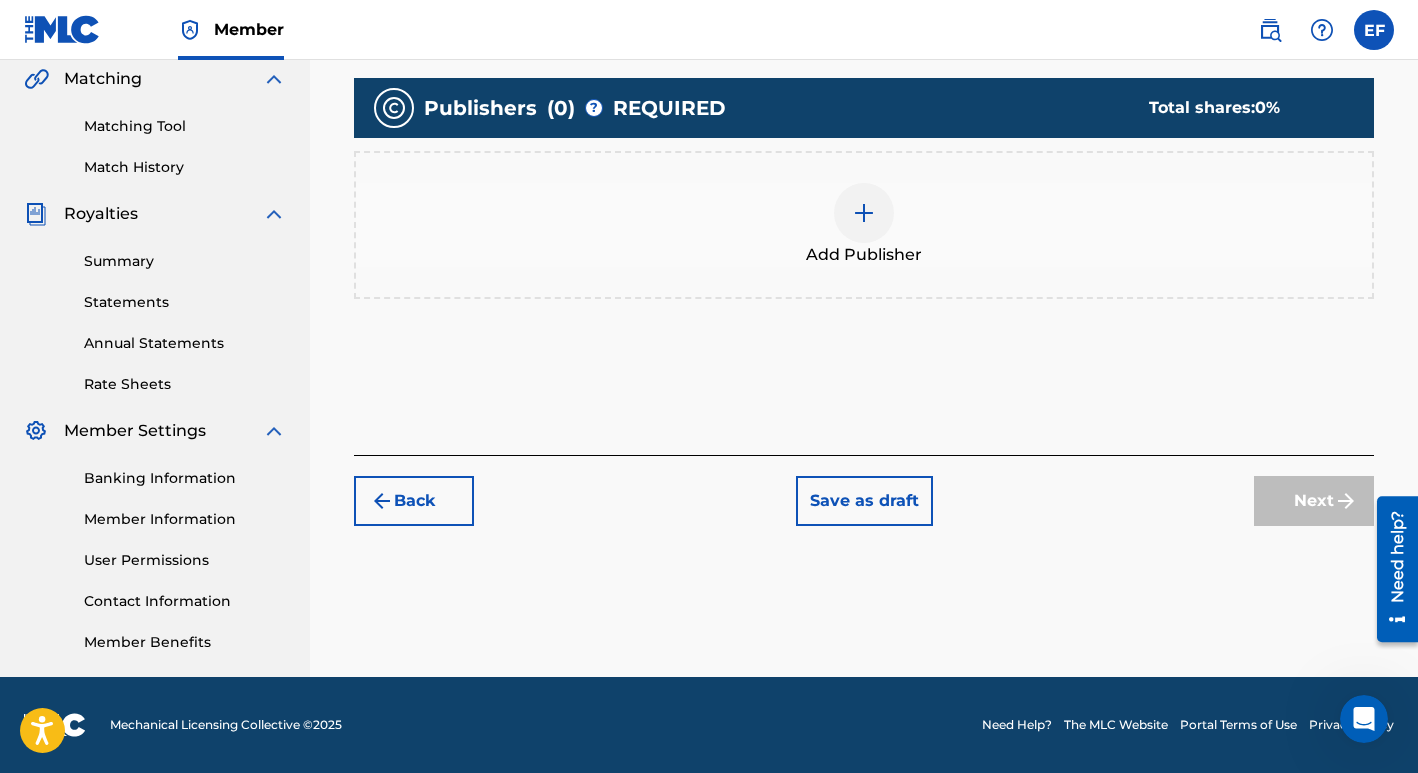 scroll, scrollTop: 467, scrollLeft: 0, axis: vertical 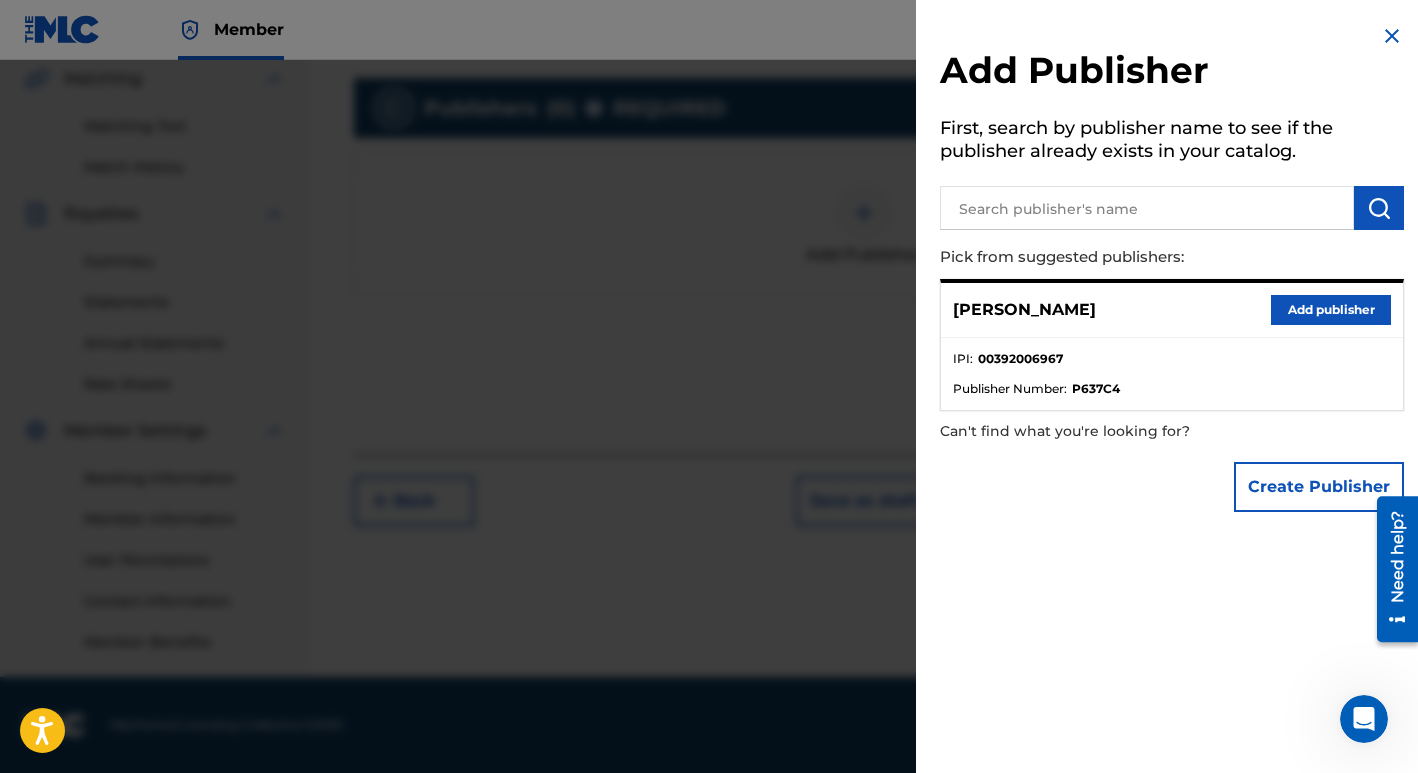 click at bounding box center [1147, 208] 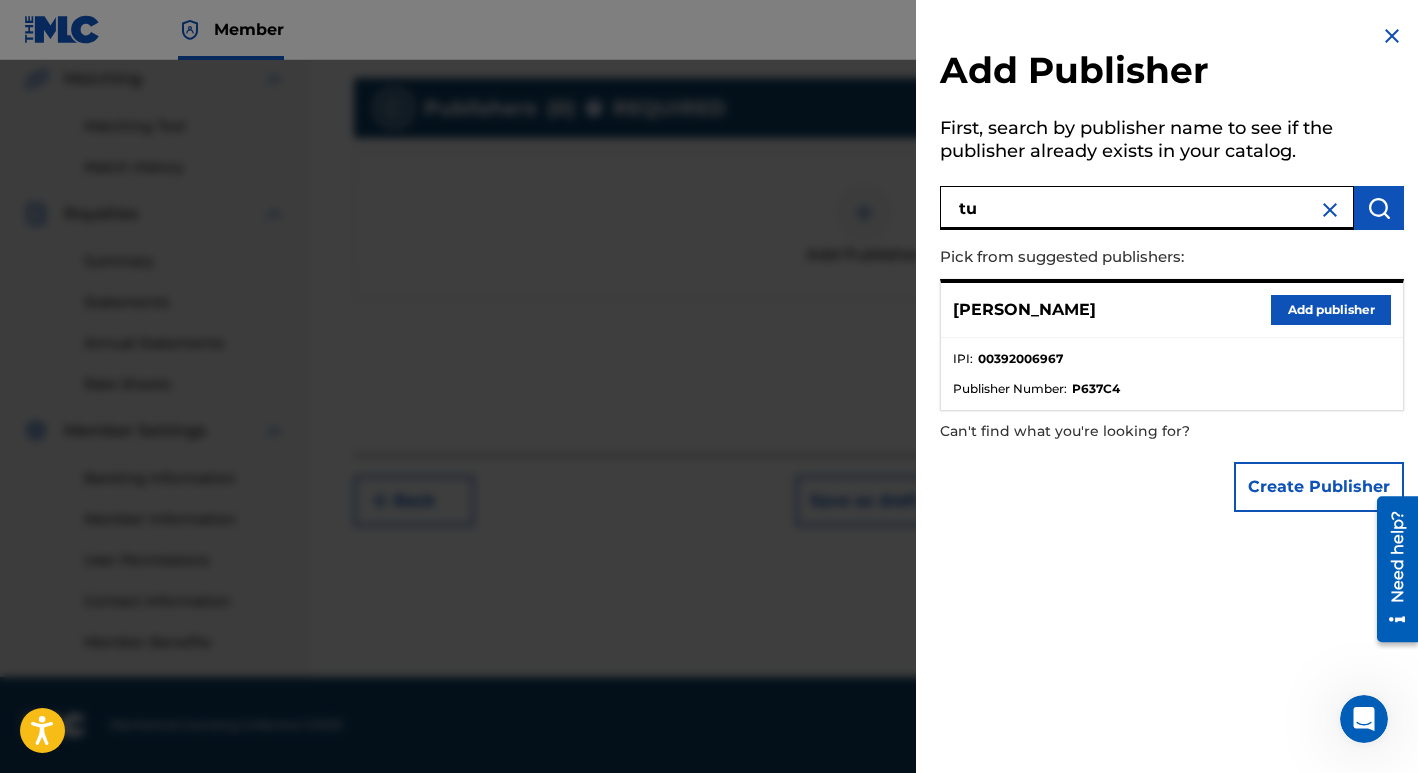 type on "t" 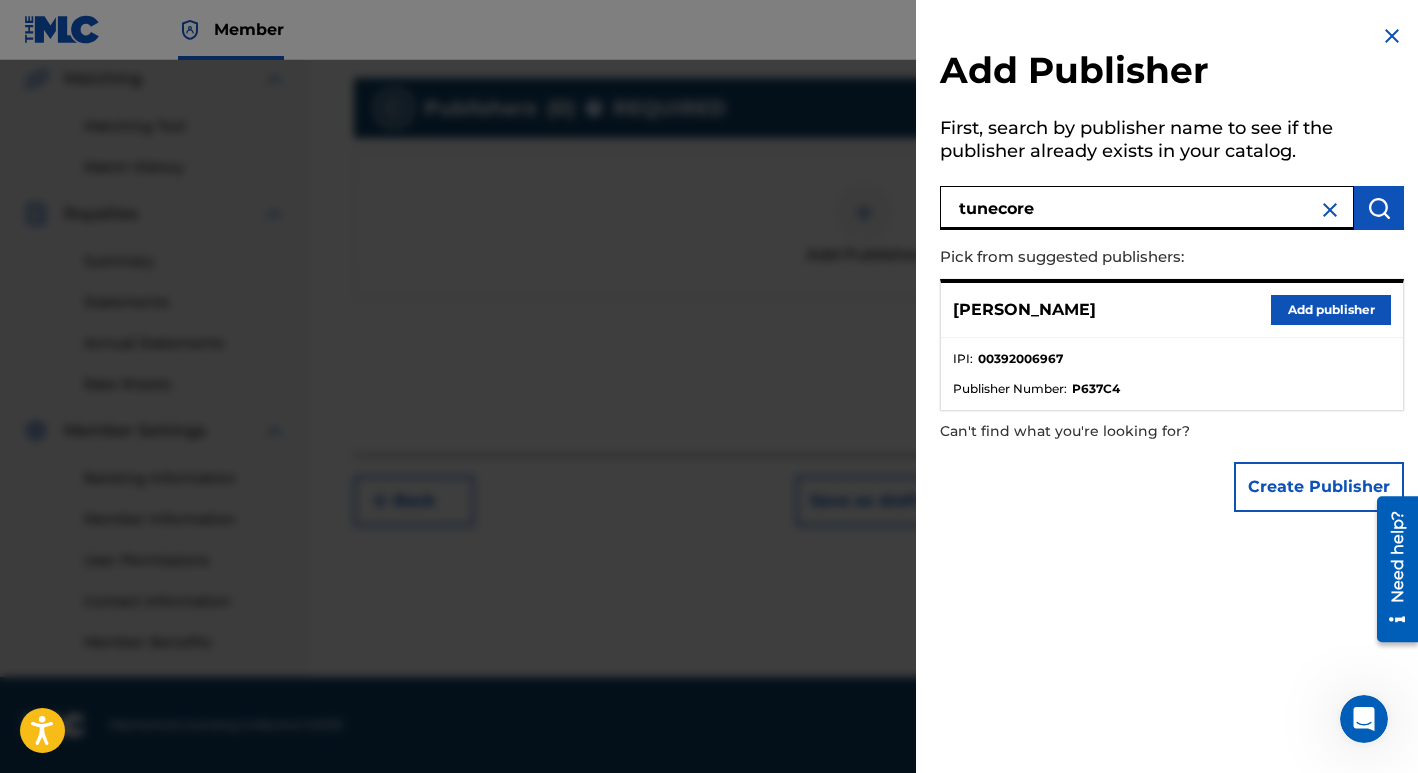 type on "tunecore" 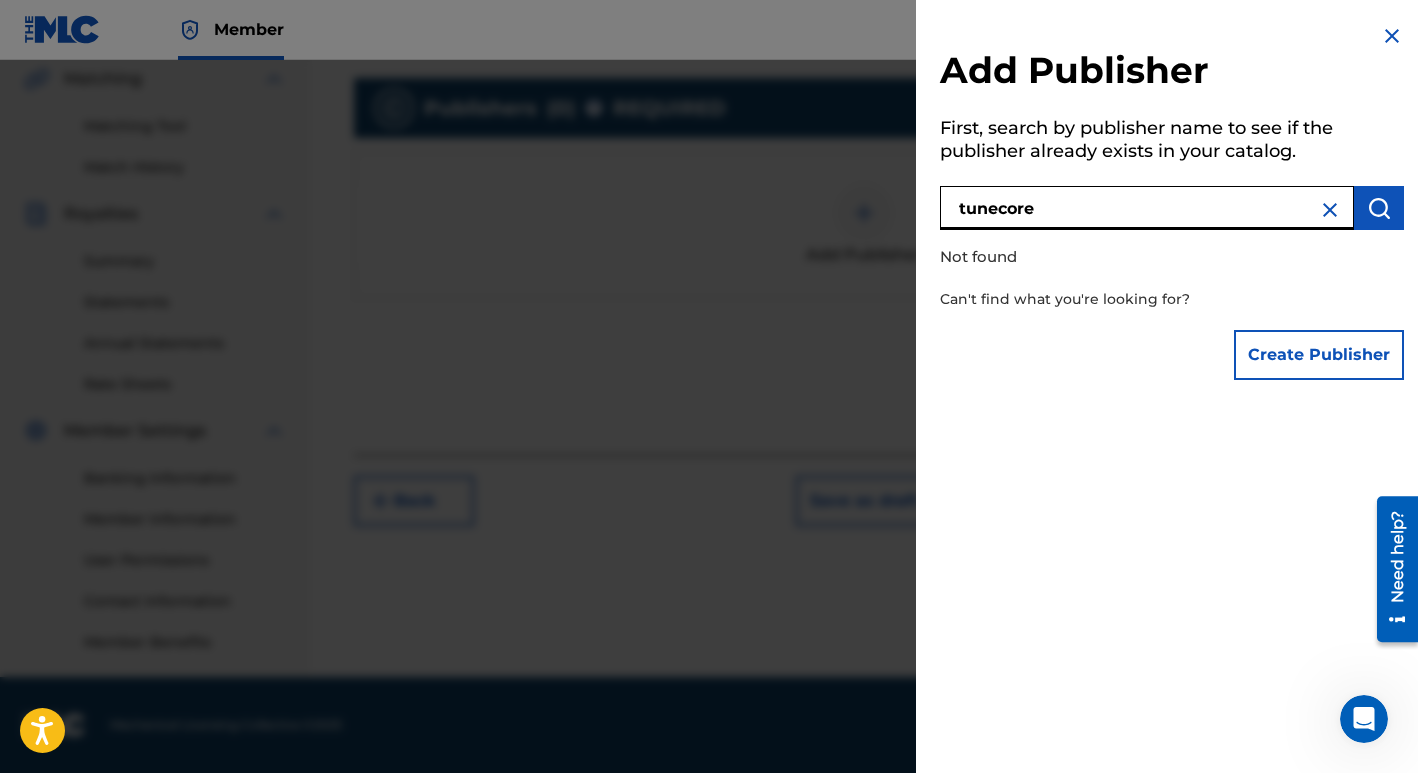 click at bounding box center [1330, 210] 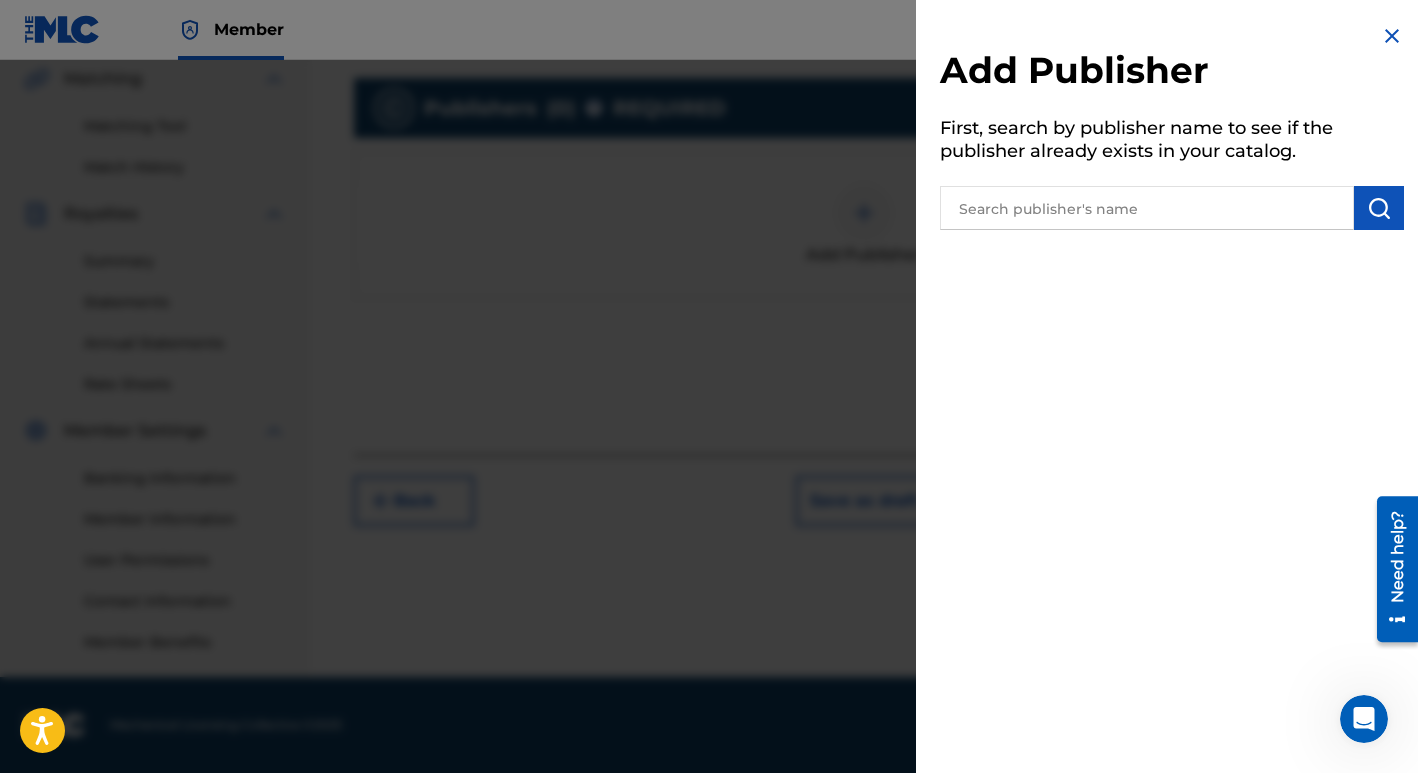 click at bounding box center (1379, 208) 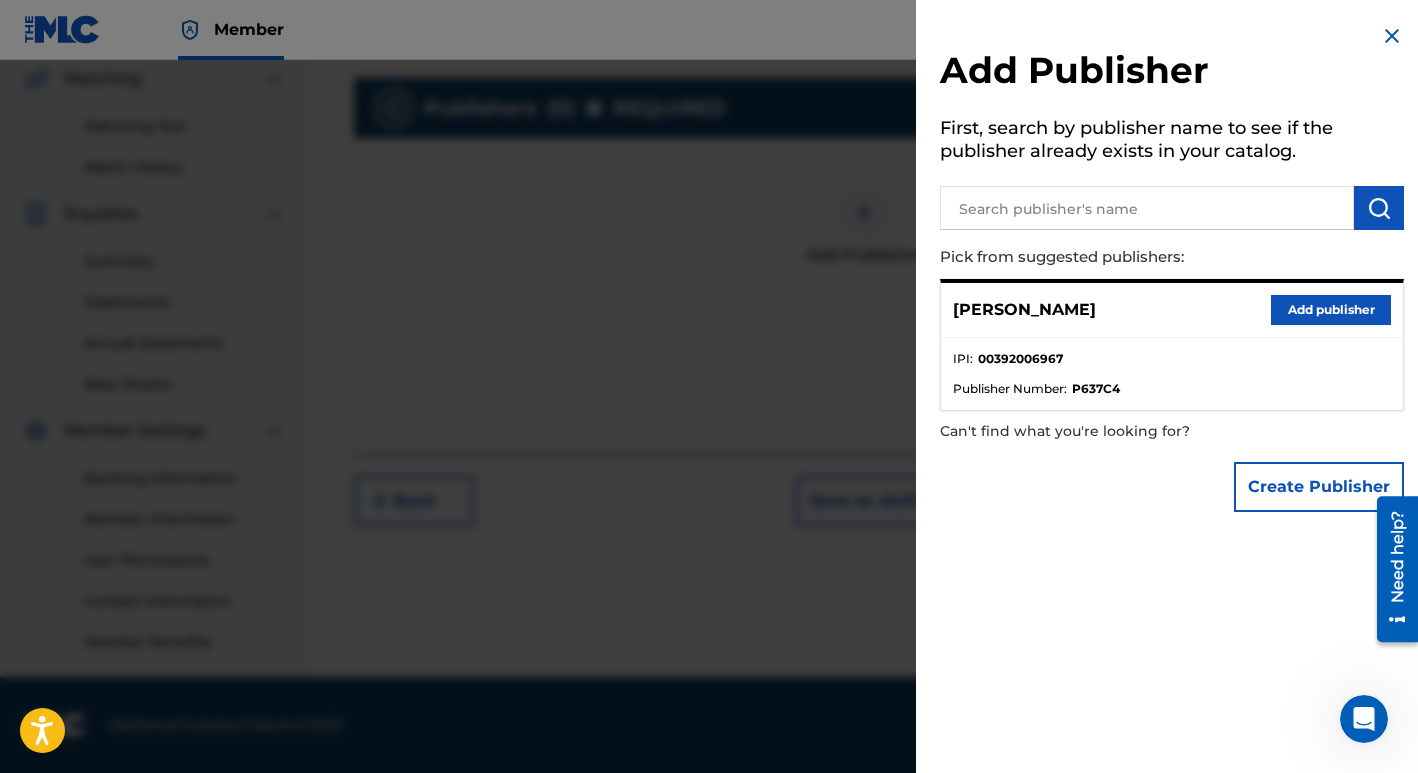 click on "Add publisher" at bounding box center [1331, 310] 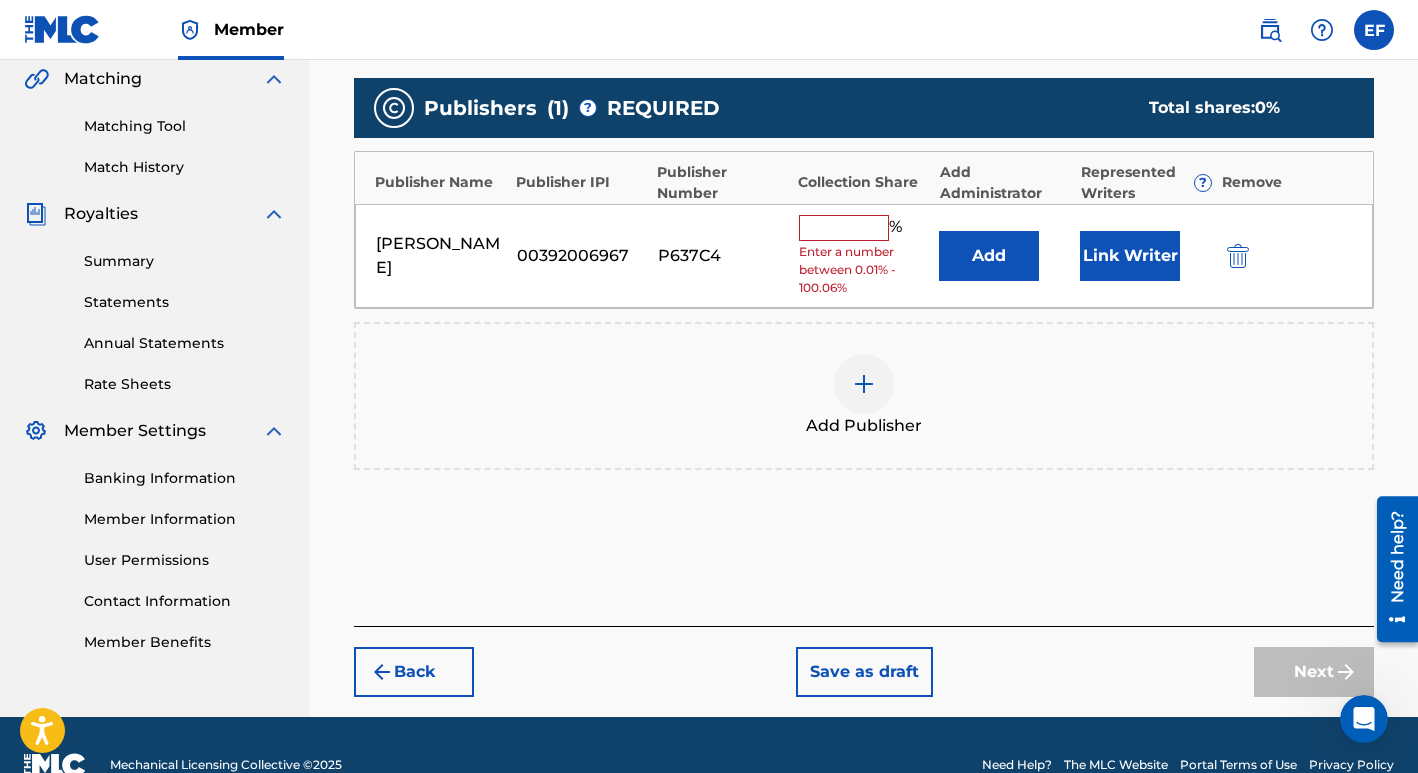click at bounding box center (844, 228) 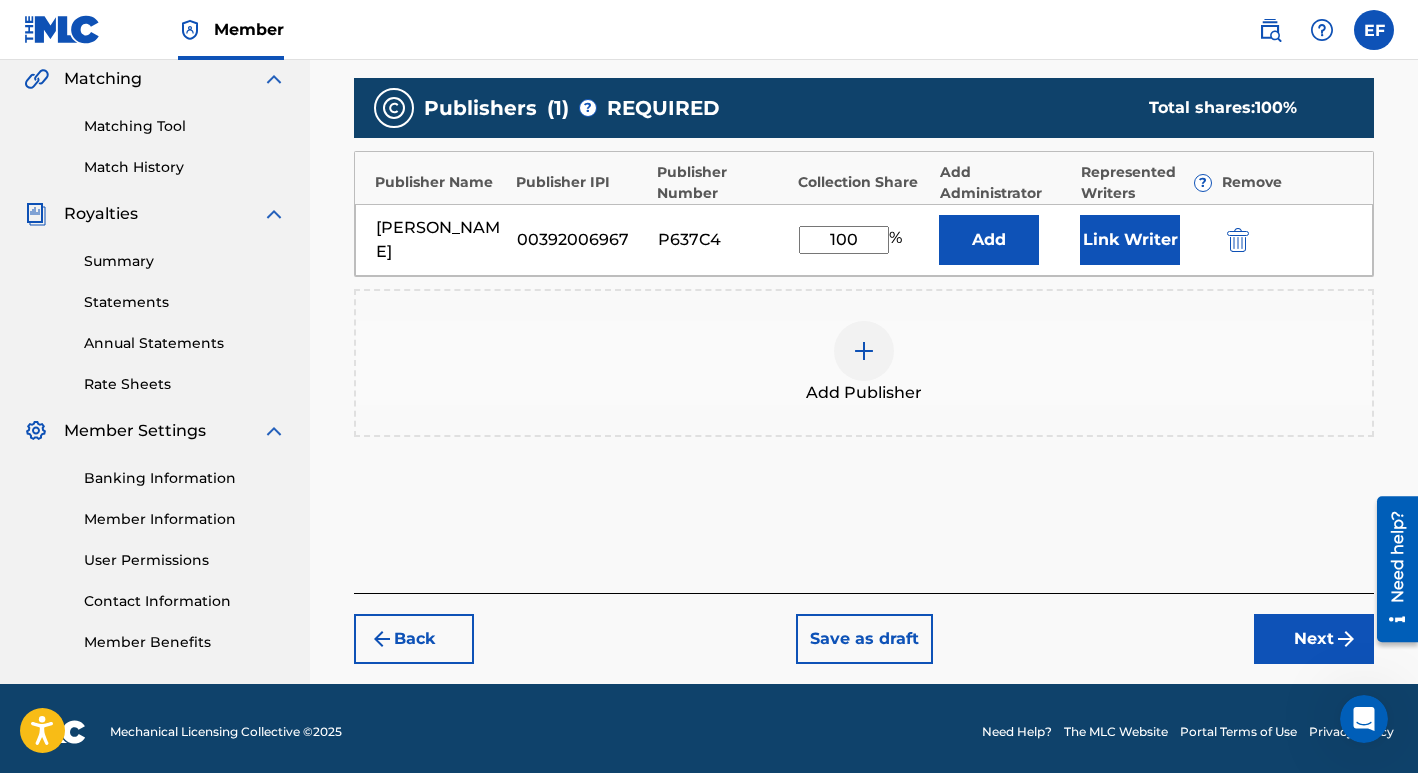 type on "100.06" 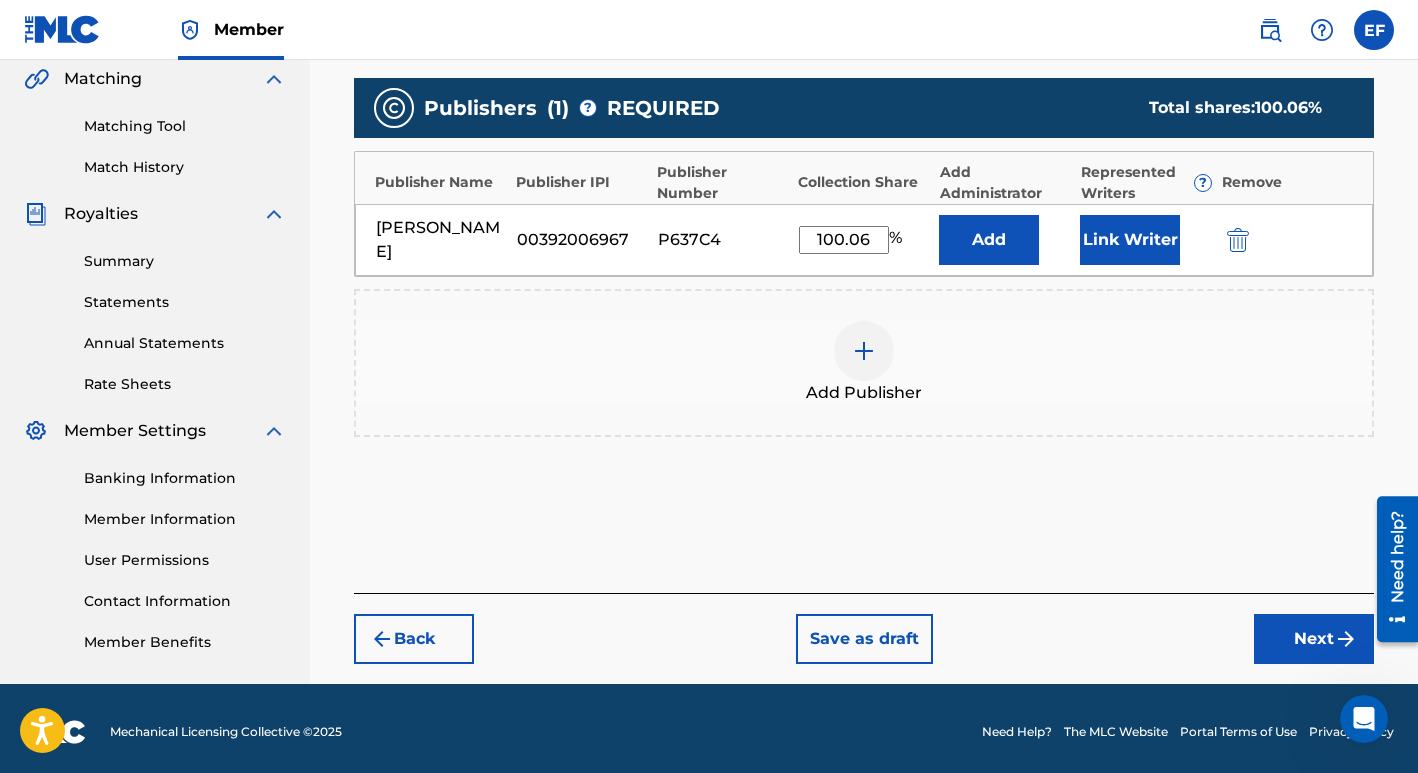 click on "Publishers ( 1 ) ? REQUIRED Total shares:  100.06 % Publisher Name Publisher IPI Publisher Number Collection Share Add Administrator Represented Writers ? Remove [PERSON_NAME] 00392006967 P637C4 100.06 % Add Link Writer Add Publisher" at bounding box center (864, 286) 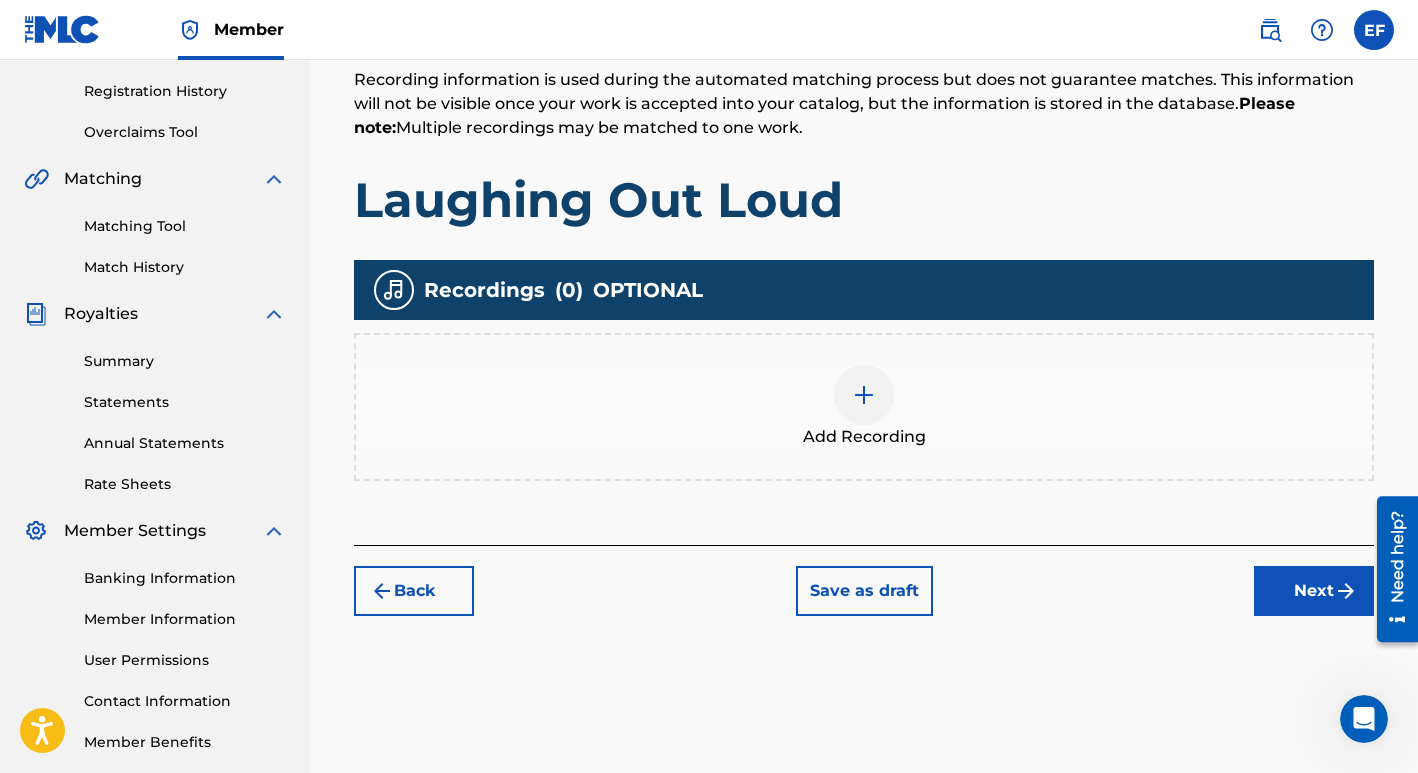 scroll, scrollTop: 368, scrollLeft: 0, axis: vertical 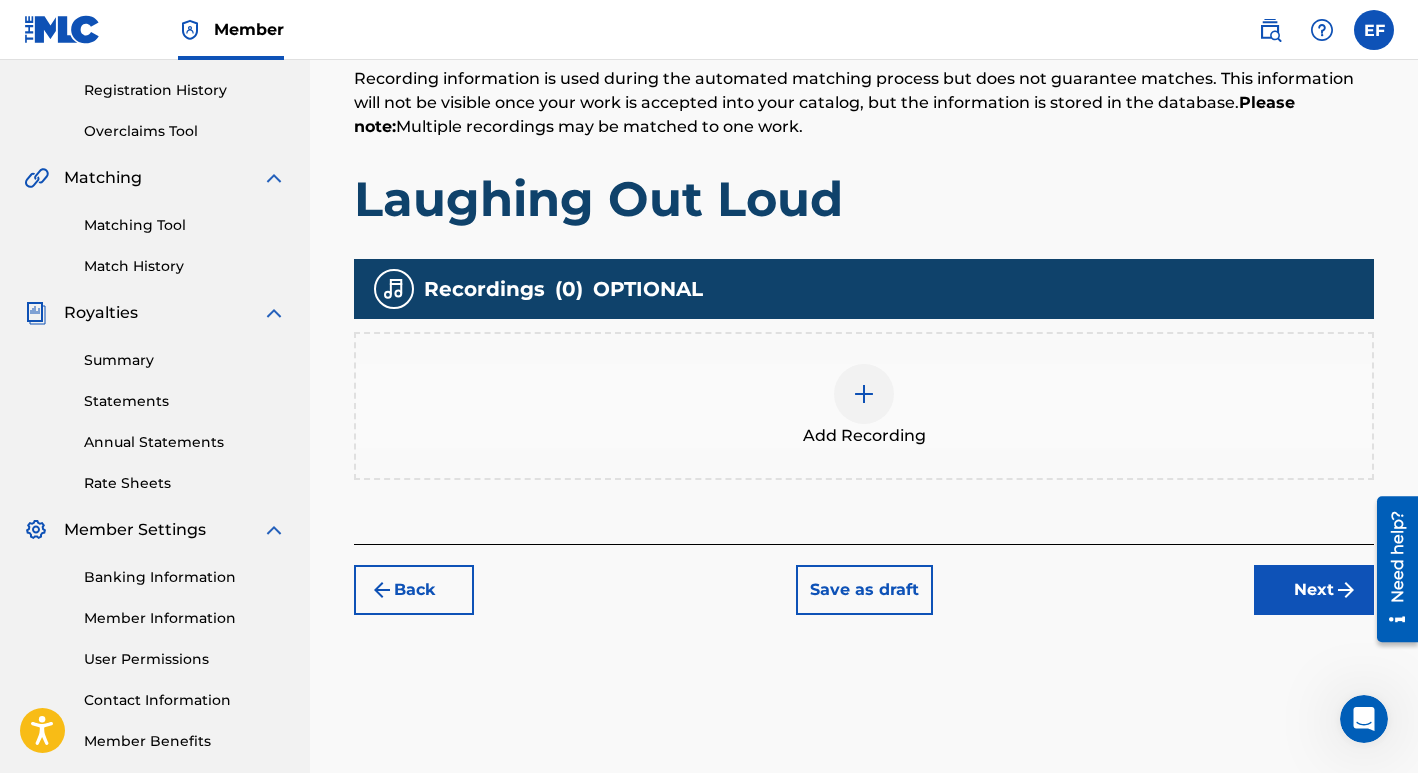 click at bounding box center (864, 394) 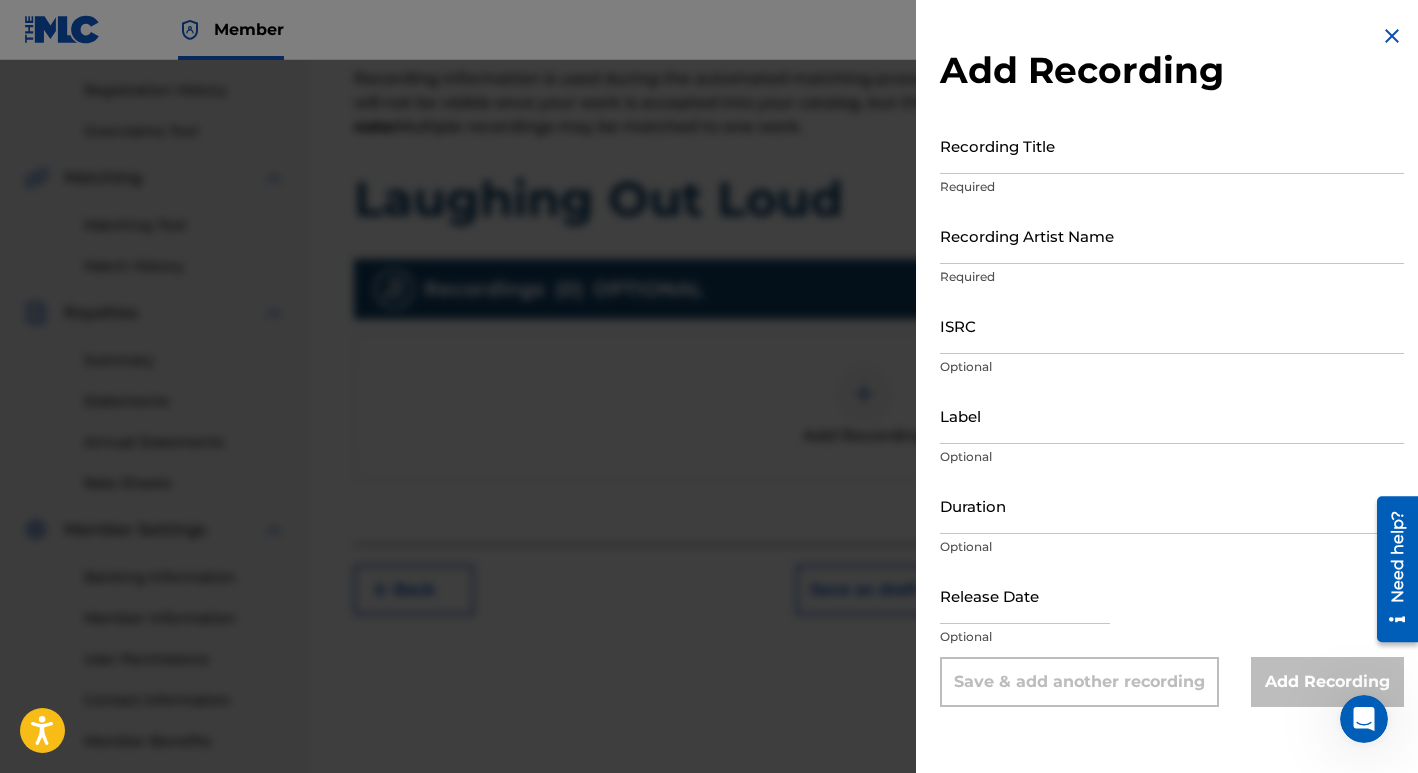 click on "Recording Title" at bounding box center [1172, 145] 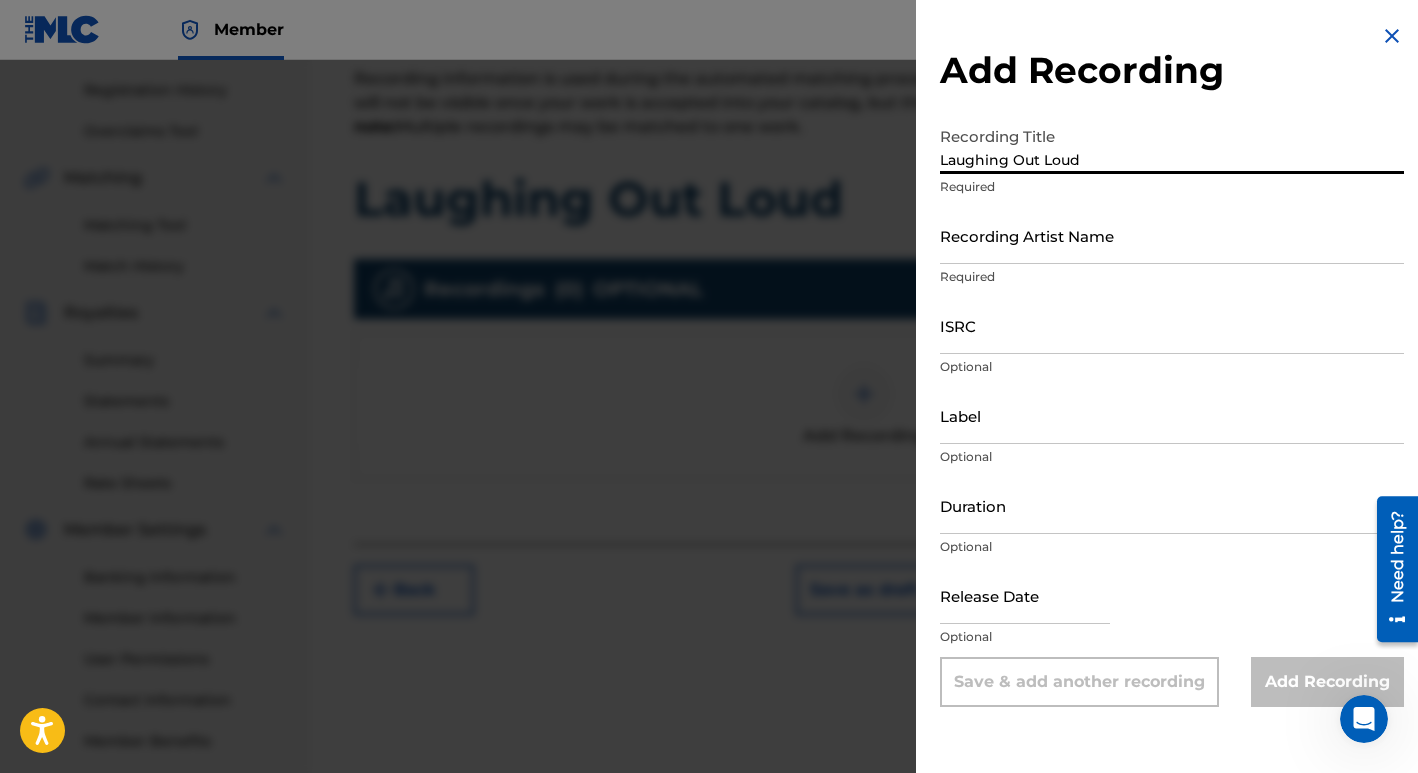 type on "Laughing Out Loud" 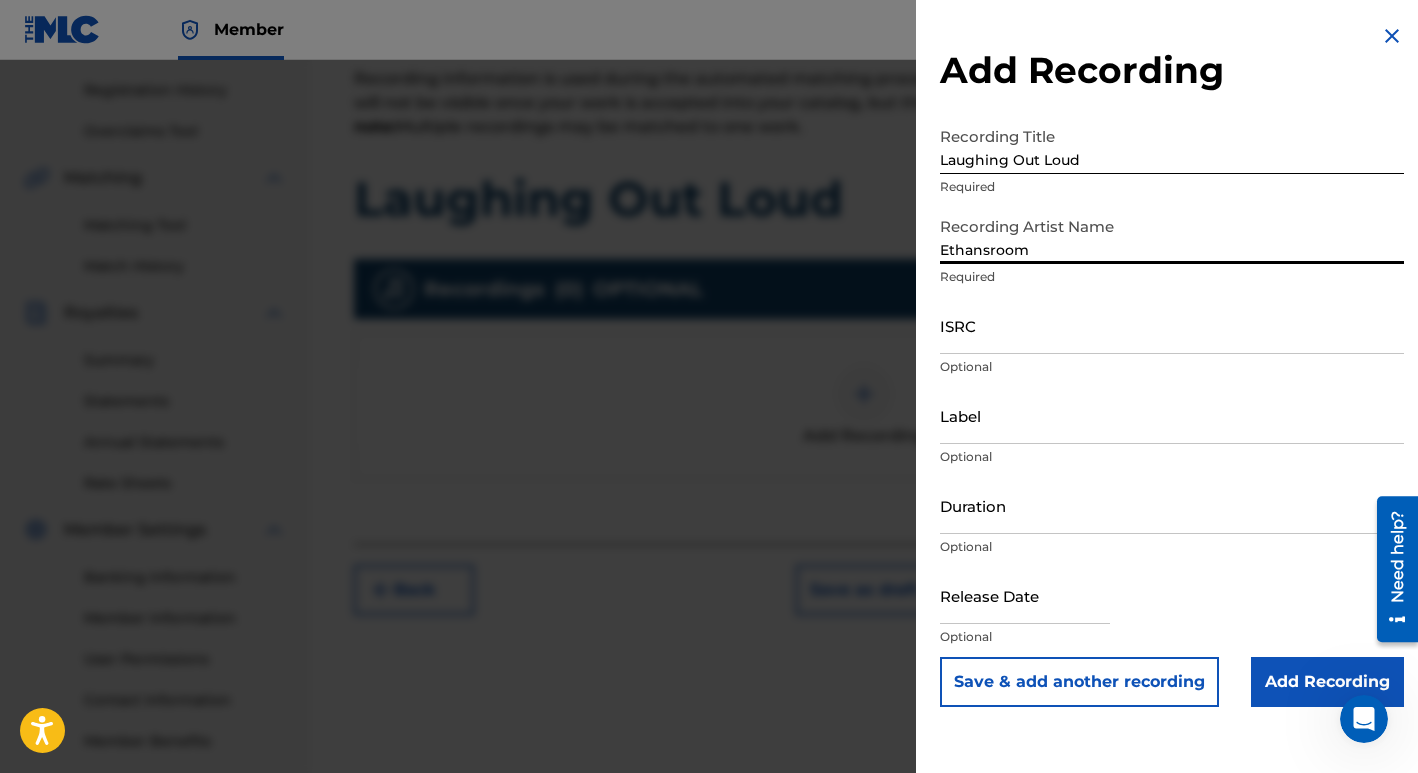 type on "Ethansroom" 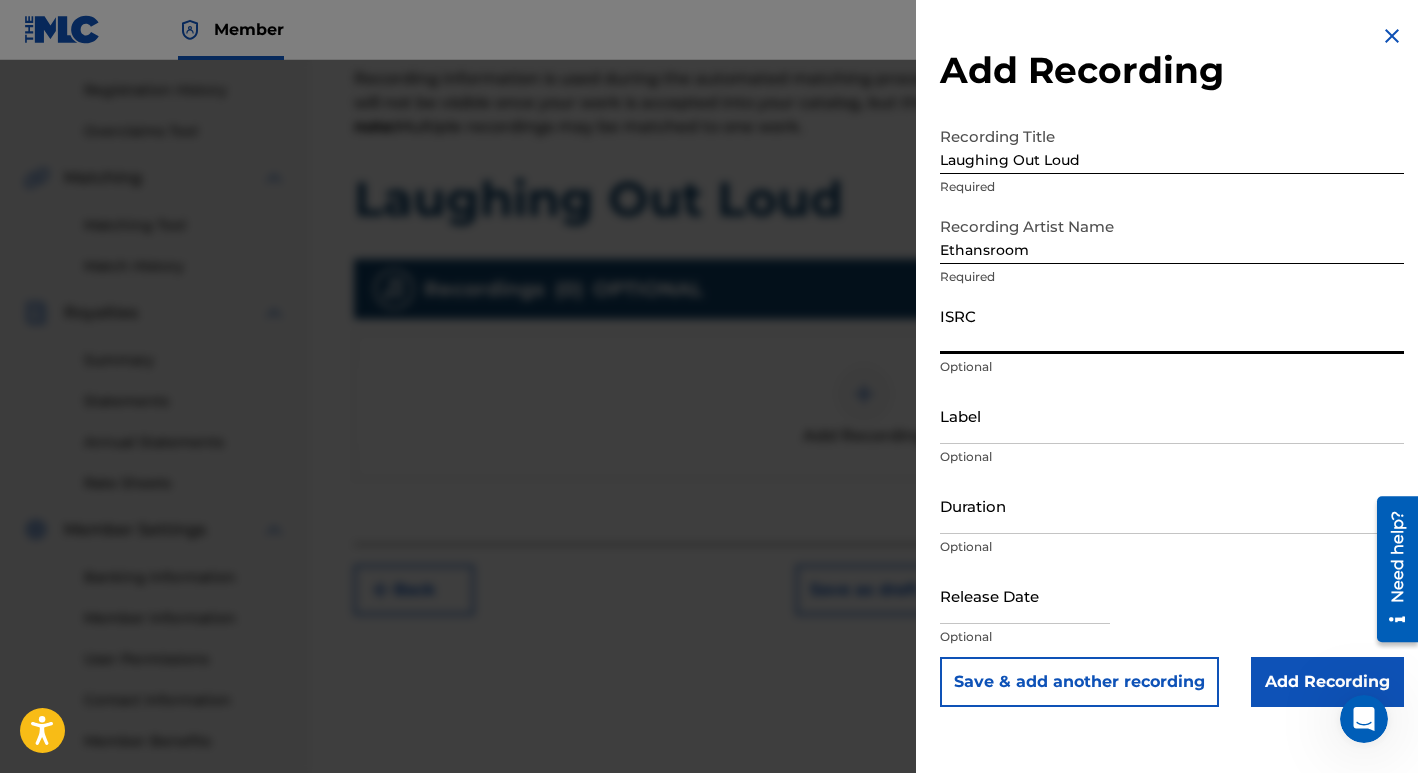 click on "ISRC" at bounding box center (1172, 325) 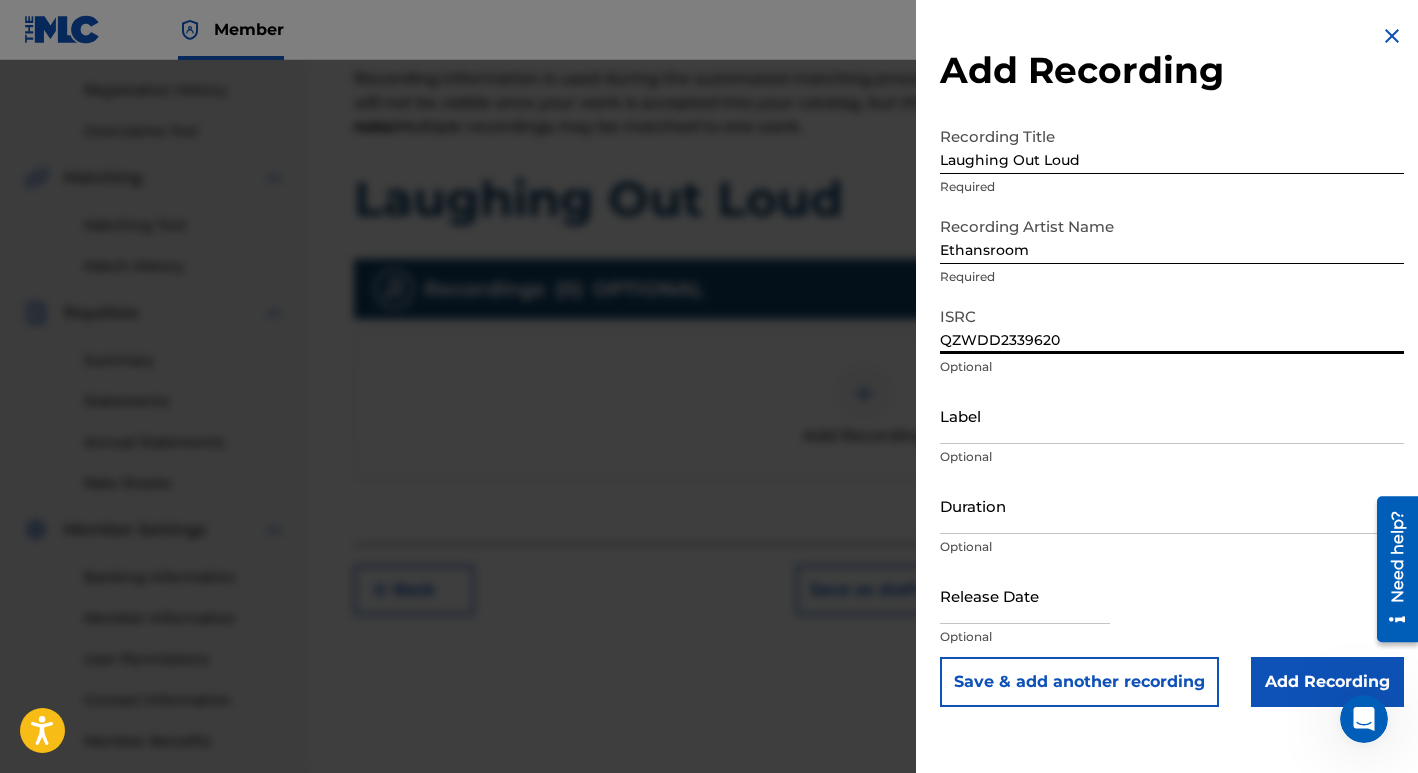 type on "QZWDD2339620" 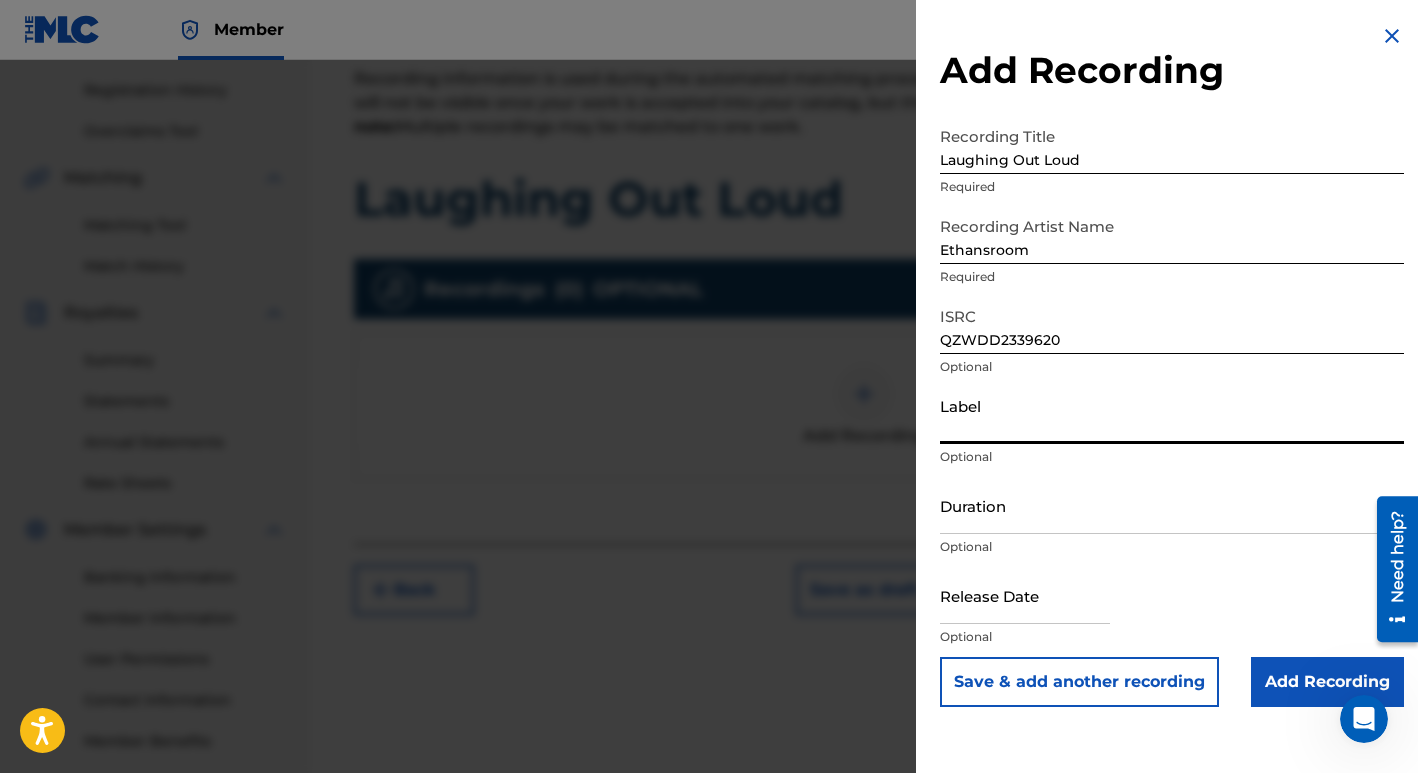 click on "Duration" at bounding box center (1172, 505) 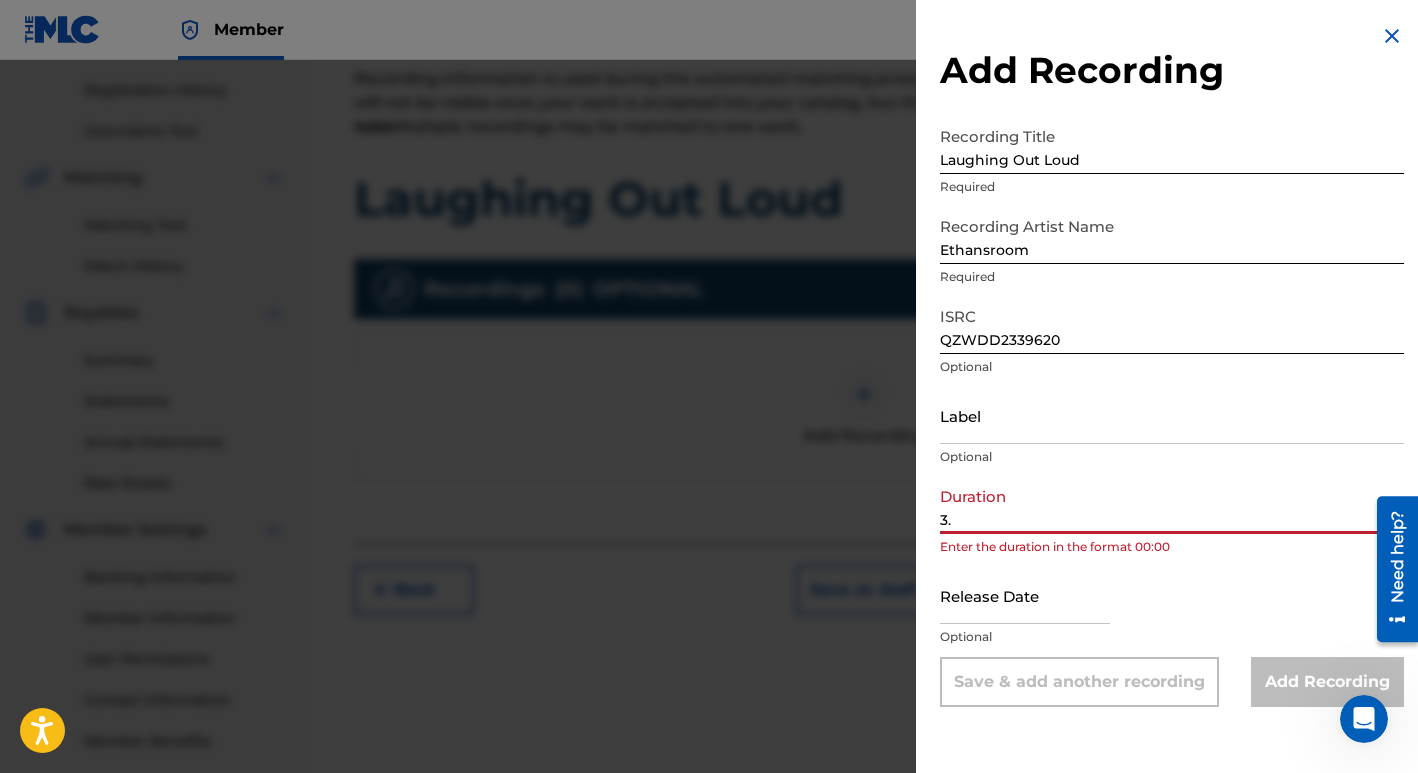 type on "3" 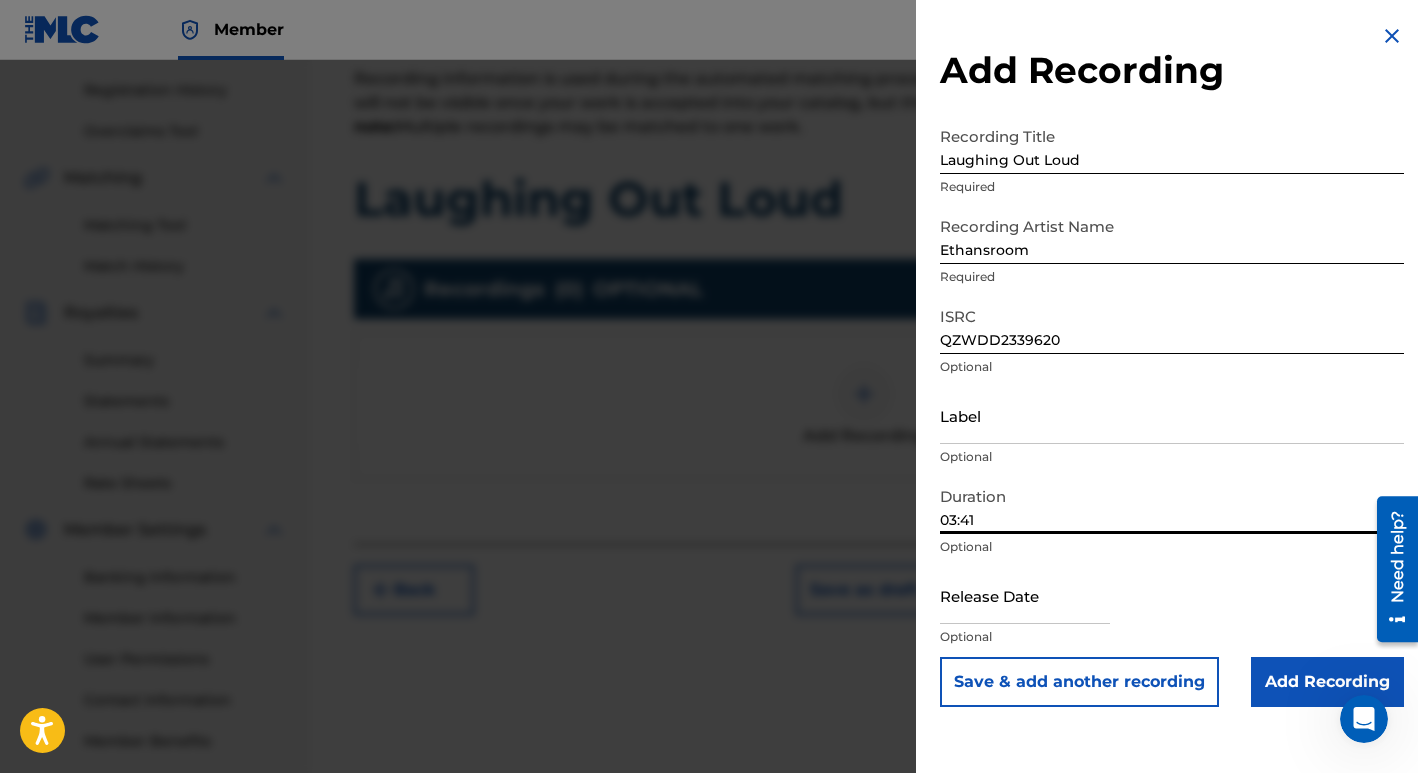 type on "03:41" 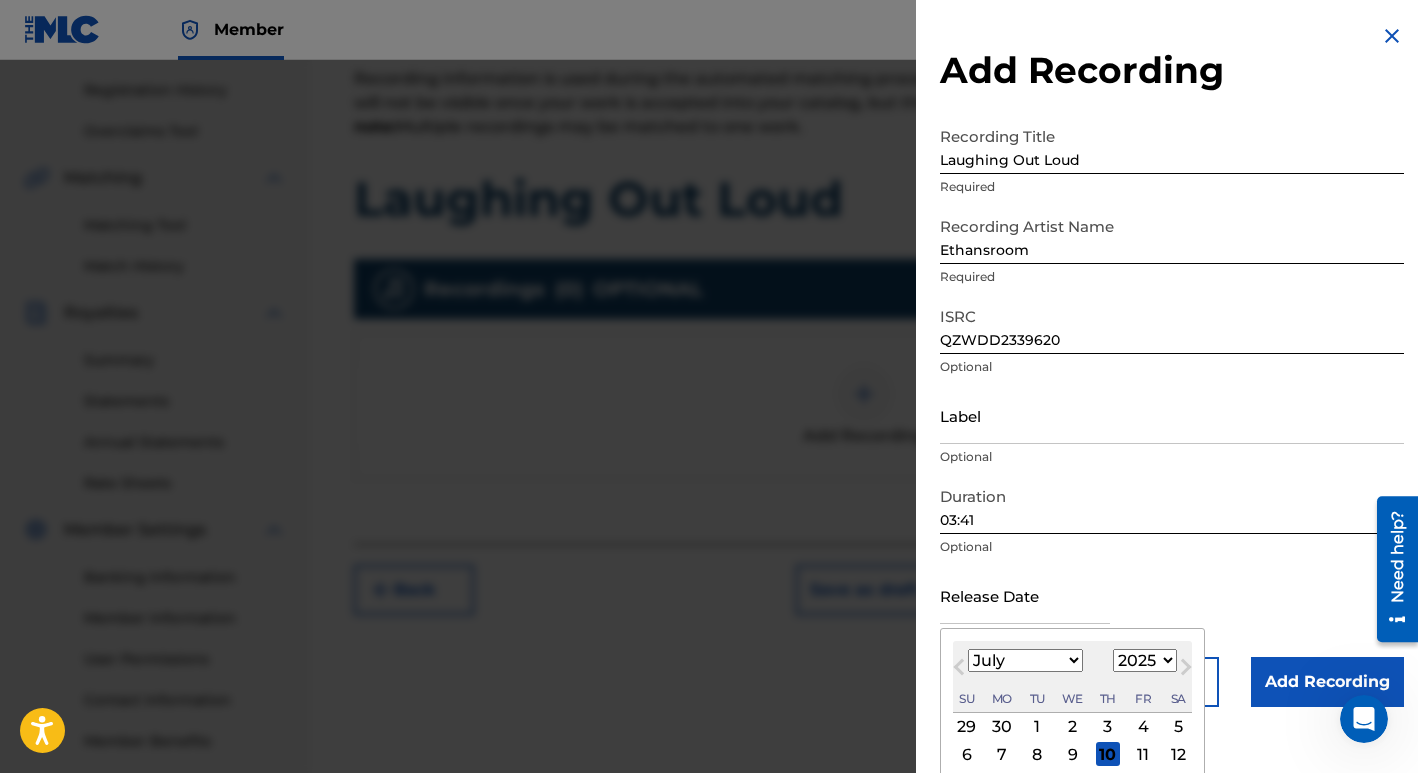 click on "1899 1900 1901 1902 1903 1904 1905 1906 1907 1908 1909 1910 1911 1912 1913 1914 1915 1916 1917 1918 1919 1920 1921 1922 1923 1924 1925 1926 1927 1928 1929 1930 1931 1932 1933 1934 1935 1936 1937 1938 1939 1940 1941 1942 1943 1944 1945 1946 1947 1948 1949 1950 1951 1952 1953 1954 1955 1956 1957 1958 1959 1960 1961 1962 1963 1964 1965 1966 1967 1968 1969 1970 1971 1972 1973 1974 1975 1976 1977 1978 1979 1980 1981 1982 1983 1984 1985 1986 1987 1988 1989 1990 1991 1992 1993 1994 1995 1996 1997 1998 1999 2000 2001 2002 2003 2004 2005 2006 2007 2008 2009 2010 2011 2012 2013 2014 2015 2016 2017 2018 2019 2020 2021 2022 2023 2024 2025 2026 2027 2028 2029 2030 2031 2032 2033 2034 2035 2036 2037 2038 2039 2040 2041 2042 2043 2044 2045 2046 2047 2048 2049 2050 2051 2052 2053 2054 2055 2056 2057 2058 2059 2060 2061 2062 2063 2064 2065 2066 2067 2068 2069 2070 2071 2072 2073 2074 2075 2076 2077 2078 2079 2080 2081 2082 2083 2084 2085 2086 2087 2088 2089 2090 2091 2092 2093 2094 2095 2096 2097 2098 2099 2100" at bounding box center [1145, 660] 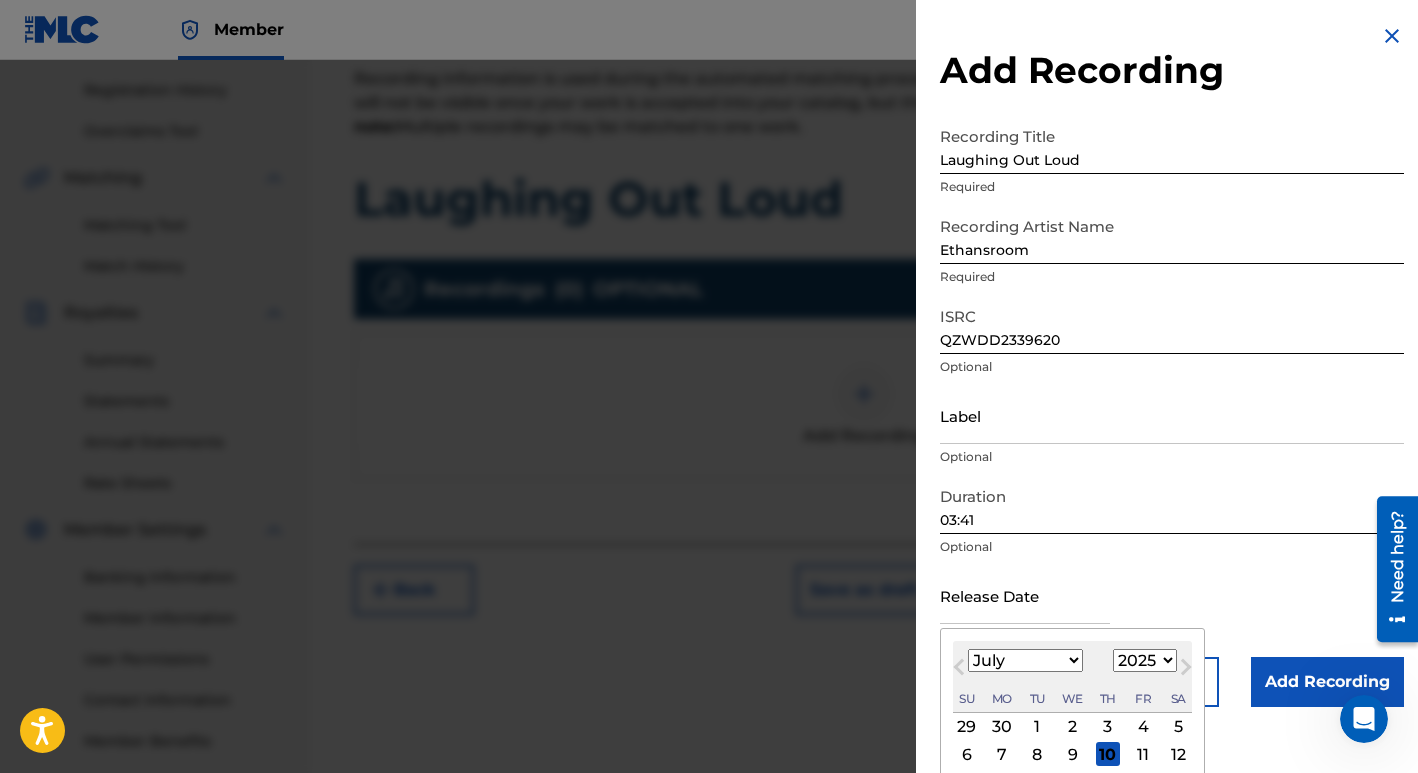 select on "2023" 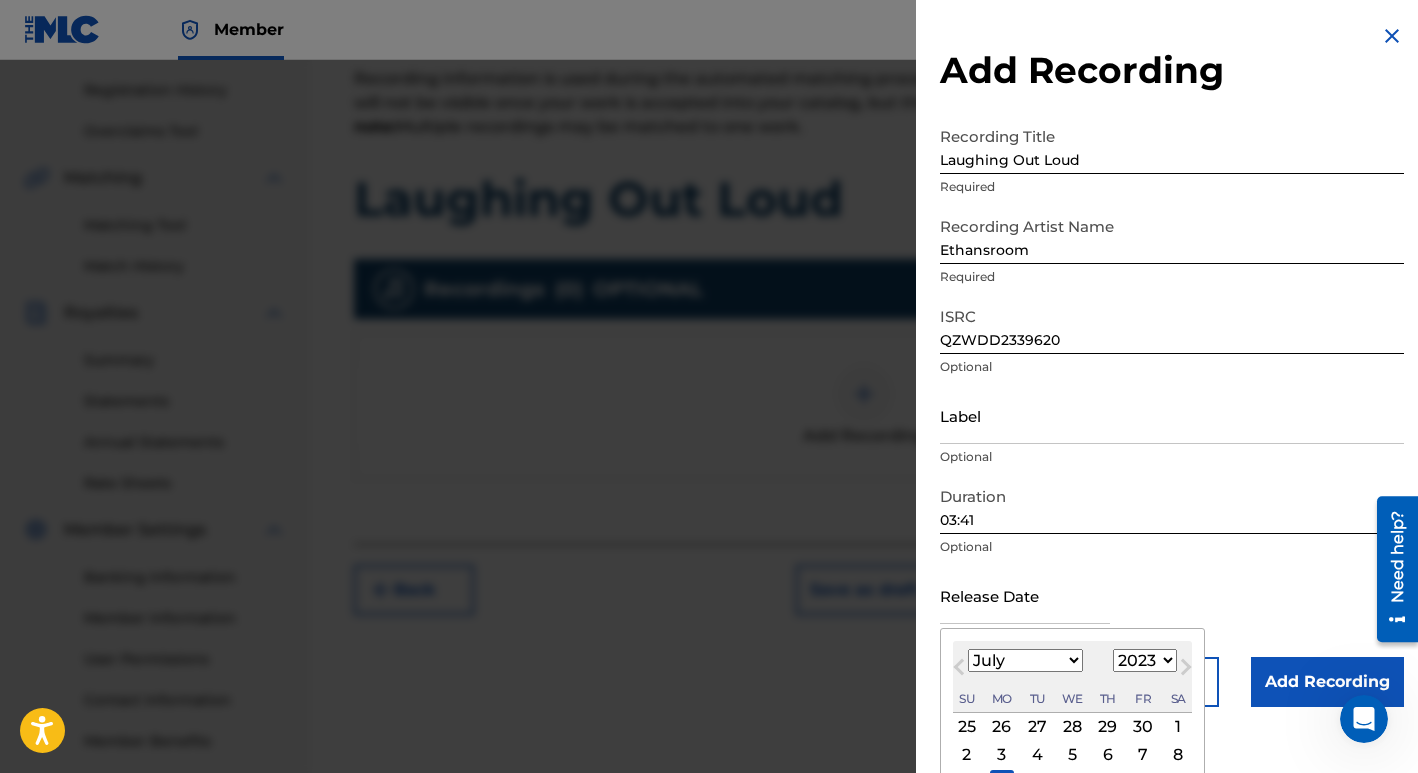click on "January February March April May June July August September October November December" at bounding box center (1025, 660) 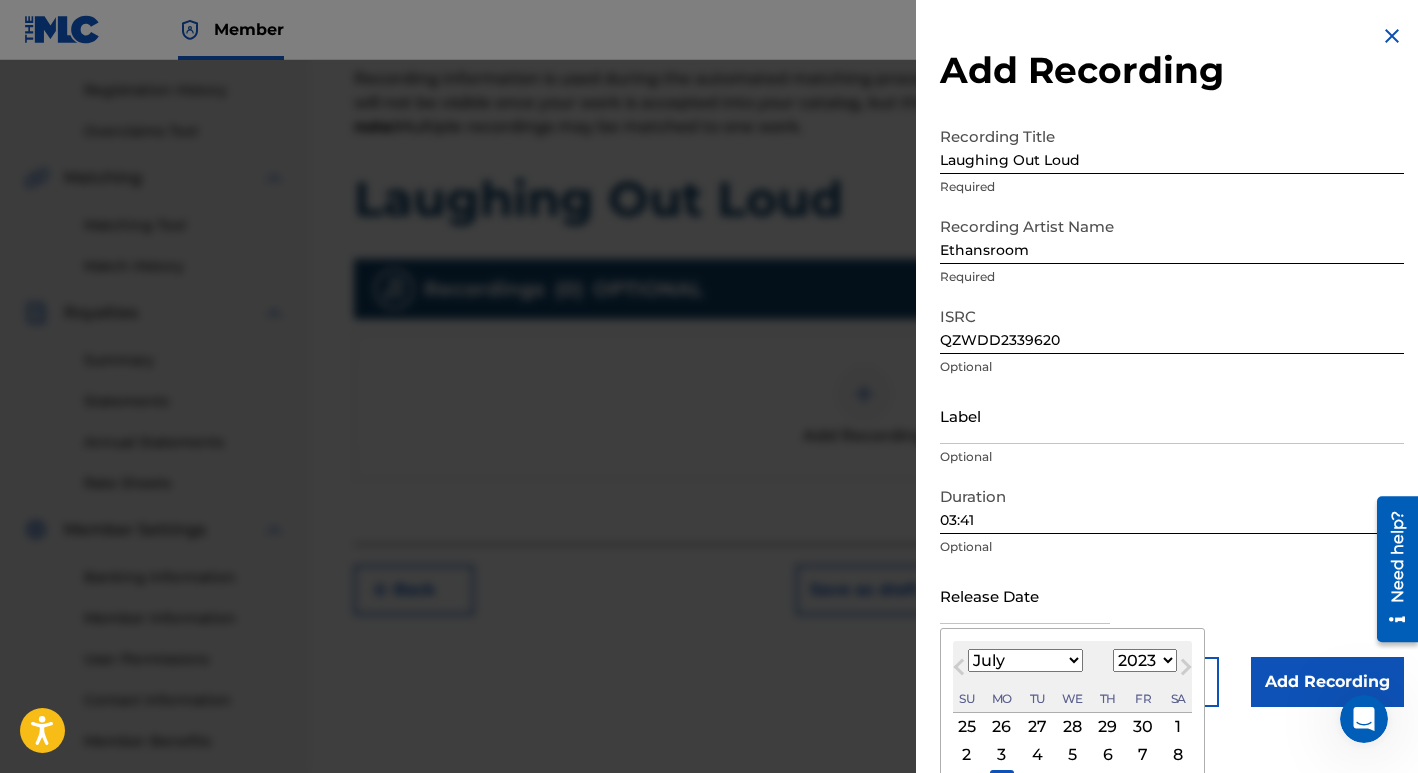 select on "8" 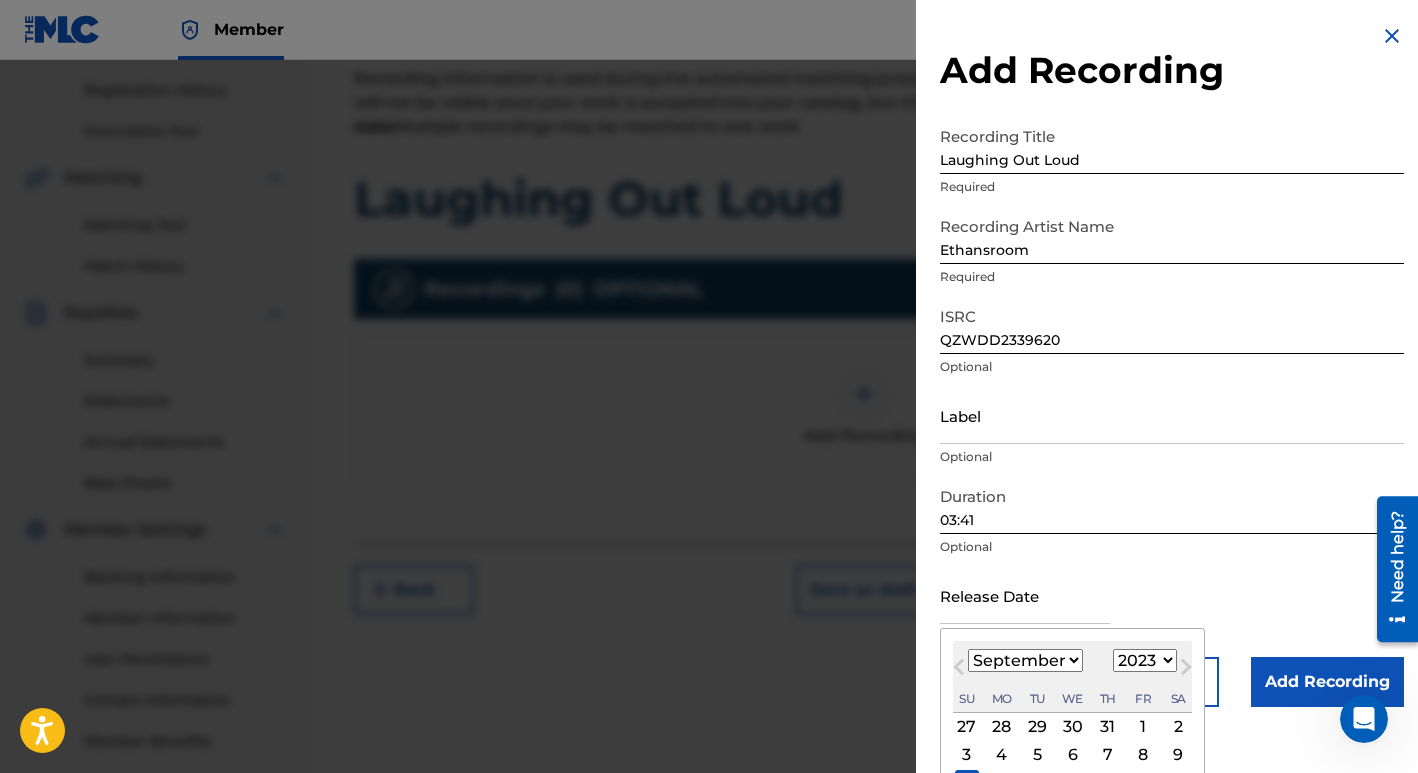 click on "Release Date [DATE] Previous Month Next Month [DATE] January February March April May June July August September October November [DATE] 1900 1901 1902 1903 1904 1905 1906 1907 1908 1909 1910 1911 1912 1913 1914 1915 1916 1917 1918 1919 1920 1921 1922 1923 1924 1925 1926 1927 1928 1929 1930 1931 1932 1933 1934 1935 1936 1937 1938 1939 1940 1941 1942 1943 1944 1945 1946 1947 1948 1949 1950 1951 1952 1953 1954 1955 1956 1957 1958 1959 1960 1961 1962 1963 1964 1965 1966 1967 1968 1969 1970 1971 1972 1973 1974 1975 1976 1977 1978 1979 1980 1981 1982 1983 1984 1985 1986 1987 1988 1989 1990 1991 1992 1993 1994 1995 1996 1997 1998 1999 2000 2001 2002 2003 2004 2005 2006 2007 2008 2009 2010 2011 2012 2013 2014 2015 2016 2017 2018 2019 2020 2021 2022 2023 2024 2025 2026 2027 2028 2029 2030 2031 2032 2033 2034 2035 2036 2037 2038 2039 2040 2041 2042 2043 2044 2045 2046 2047 2048 2049 2050 2051 2052 2053 2054 2055 2056 2057 2058 2059 2060 2061 2062 2063 2064 2065 2066 2067 2068 2069 2070 2071 2072" at bounding box center (1172, 612) 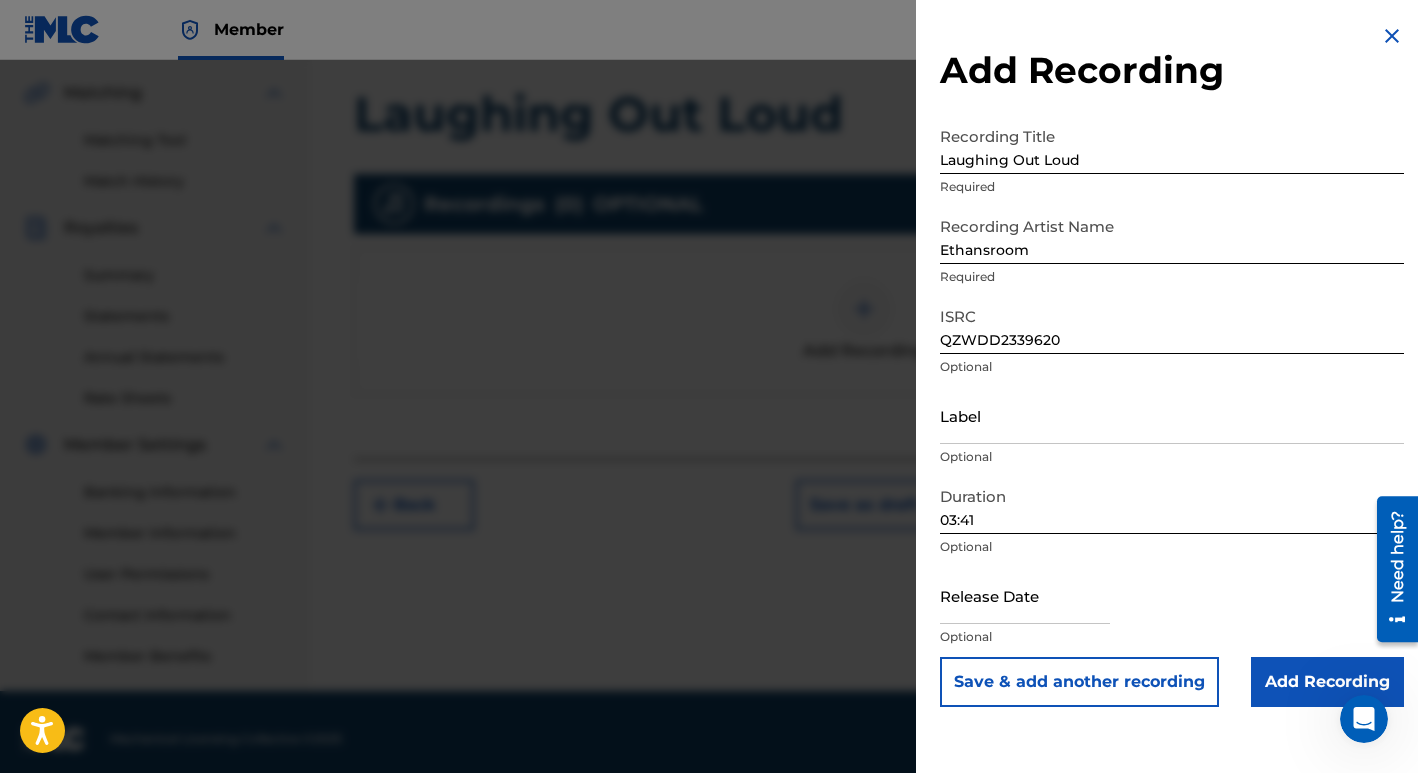 scroll, scrollTop: 467, scrollLeft: 0, axis: vertical 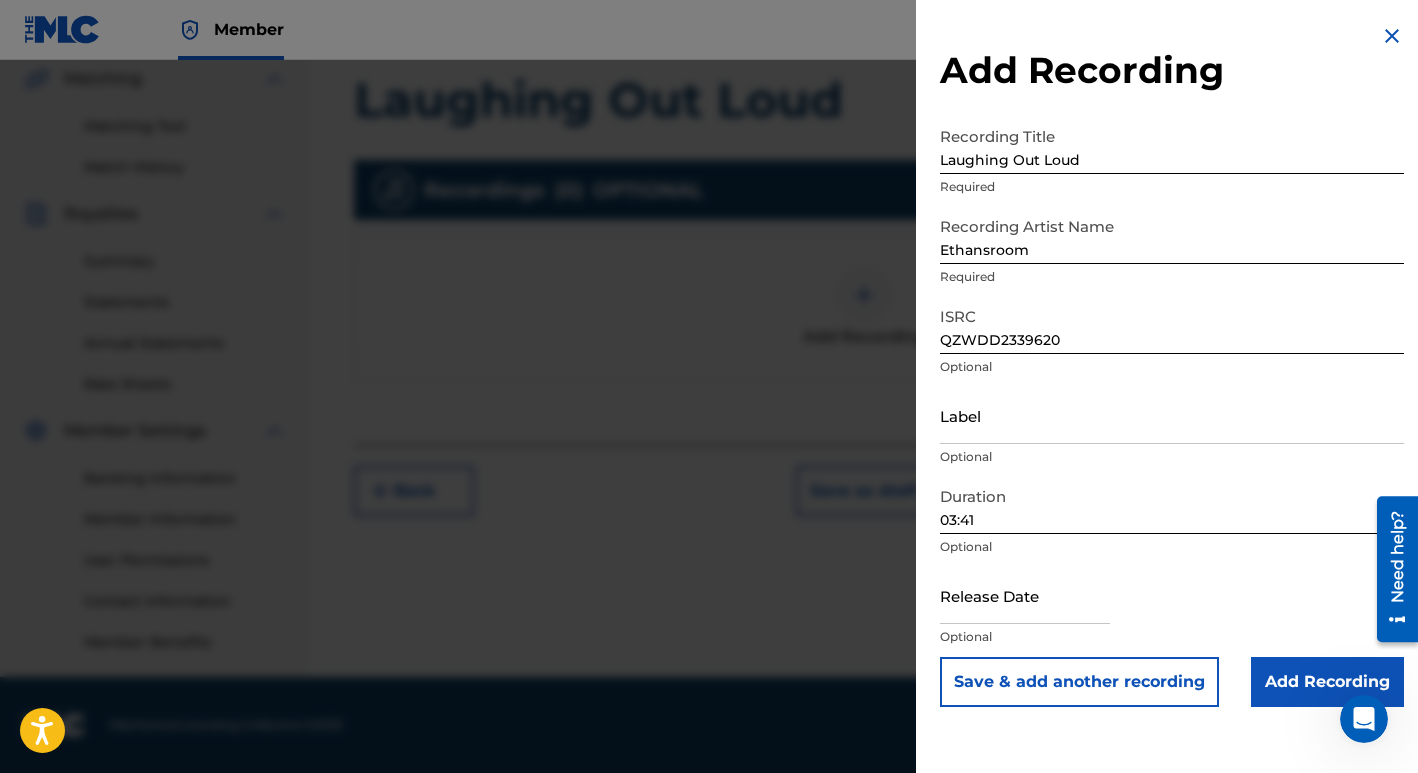 click at bounding box center (1025, 595) 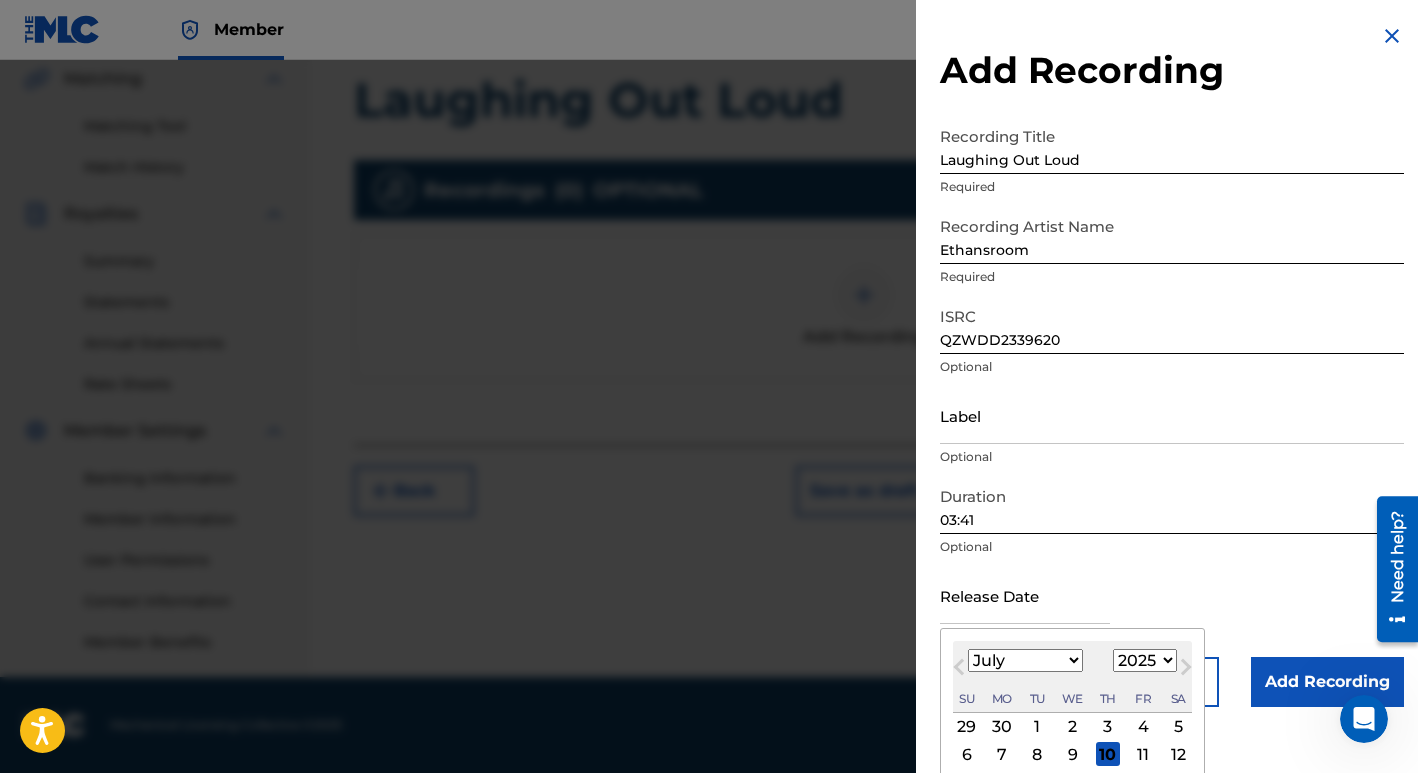 click on "1899 1900 1901 1902 1903 1904 1905 1906 1907 1908 1909 1910 1911 1912 1913 1914 1915 1916 1917 1918 1919 1920 1921 1922 1923 1924 1925 1926 1927 1928 1929 1930 1931 1932 1933 1934 1935 1936 1937 1938 1939 1940 1941 1942 1943 1944 1945 1946 1947 1948 1949 1950 1951 1952 1953 1954 1955 1956 1957 1958 1959 1960 1961 1962 1963 1964 1965 1966 1967 1968 1969 1970 1971 1972 1973 1974 1975 1976 1977 1978 1979 1980 1981 1982 1983 1984 1985 1986 1987 1988 1989 1990 1991 1992 1993 1994 1995 1996 1997 1998 1999 2000 2001 2002 2003 2004 2005 2006 2007 2008 2009 2010 2011 2012 2013 2014 2015 2016 2017 2018 2019 2020 2021 2022 2023 2024 2025 2026 2027 2028 2029 2030 2031 2032 2033 2034 2035 2036 2037 2038 2039 2040 2041 2042 2043 2044 2045 2046 2047 2048 2049 2050 2051 2052 2053 2054 2055 2056 2057 2058 2059 2060 2061 2062 2063 2064 2065 2066 2067 2068 2069 2070 2071 2072 2073 2074 2075 2076 2077 2078 2079 2080 2081 2082 2083 2084 2085 2086 2087 2088 2089 2090 2091 2092 2093 2094 2095 2096 2097 2098 2099 2100" at bounding box center [1145, 660] 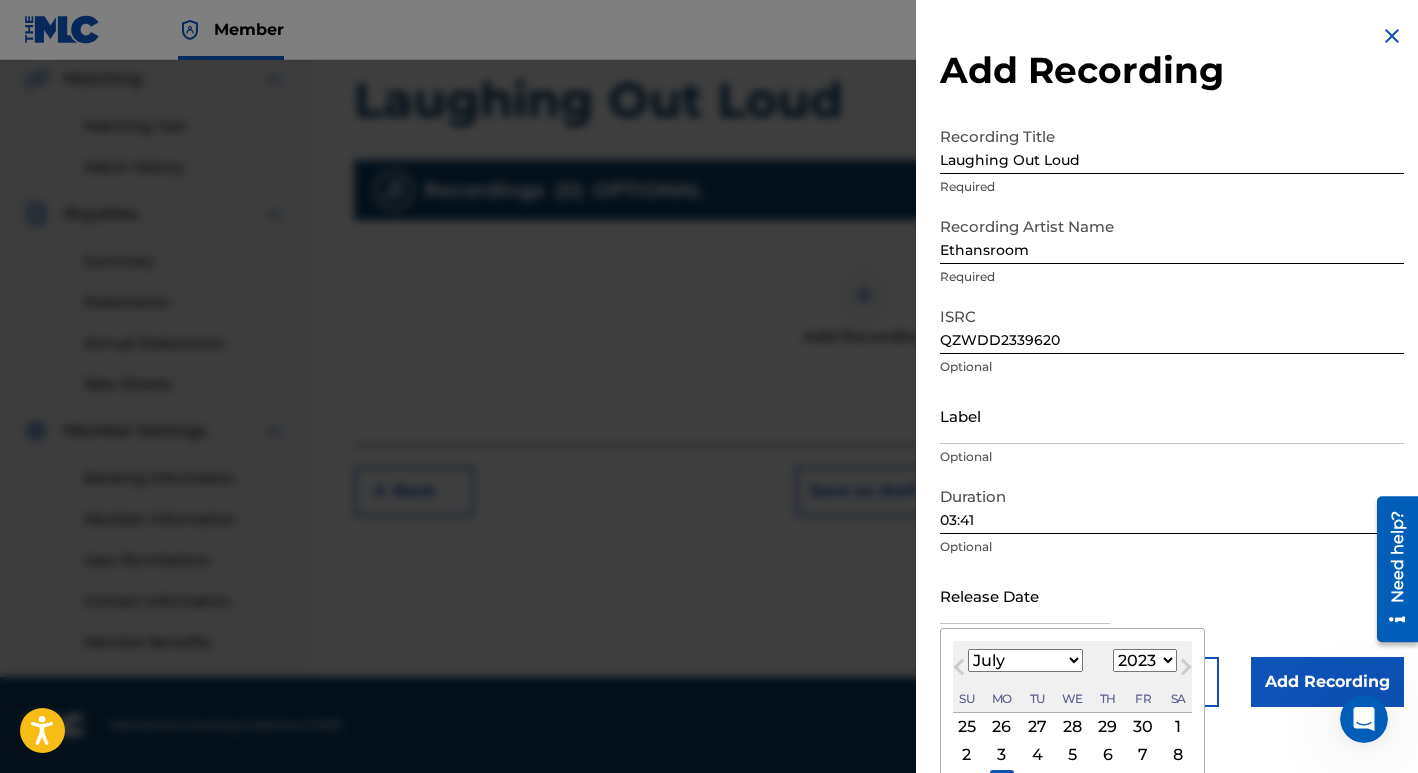 click on "January February March April May June July August September October November December" at bounding box center [1025, 660] 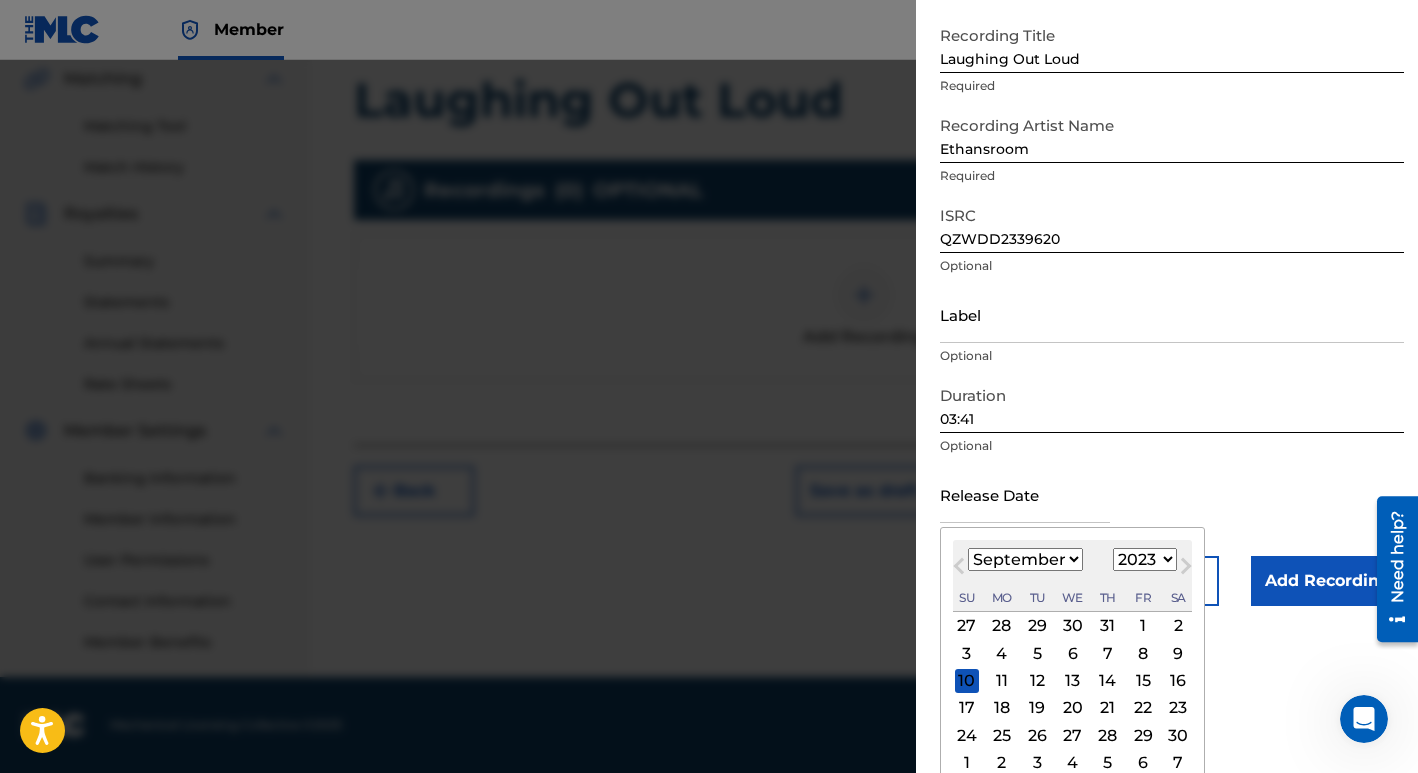 scroll, scrollTop: 117, scrollLeft: 0, axis: vertical 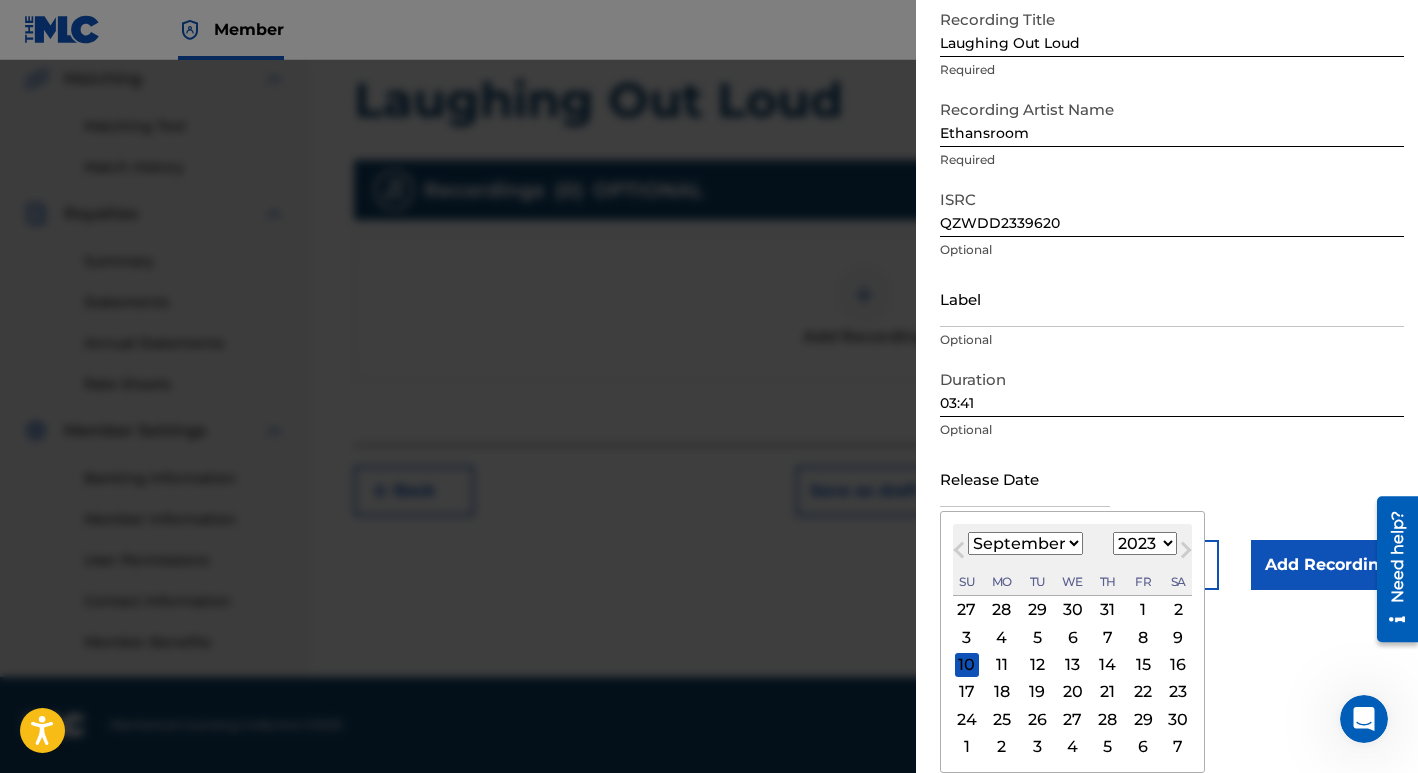 click on "13" at bounding box center (1073, 665) 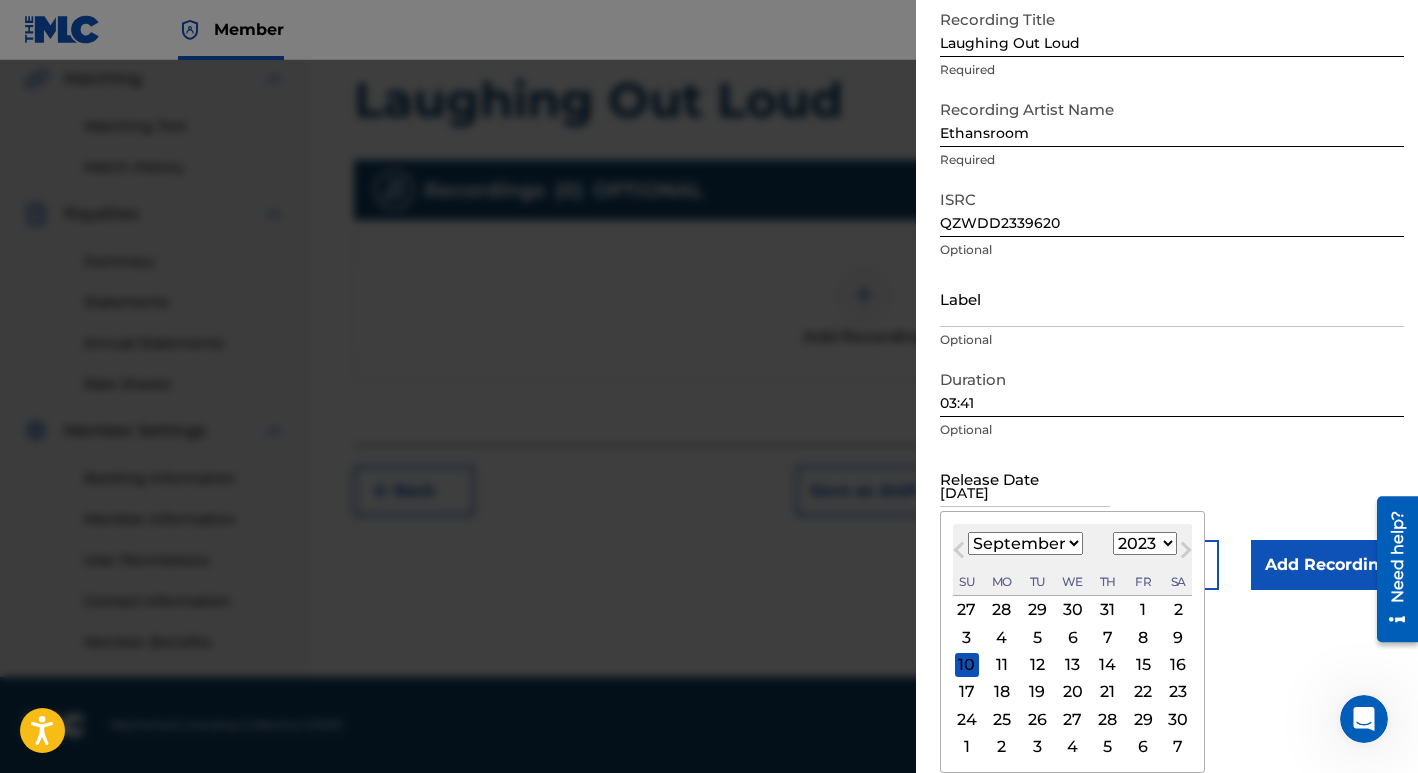 scroll, scrollTop: 0, scrollLeft: 0, axis: both 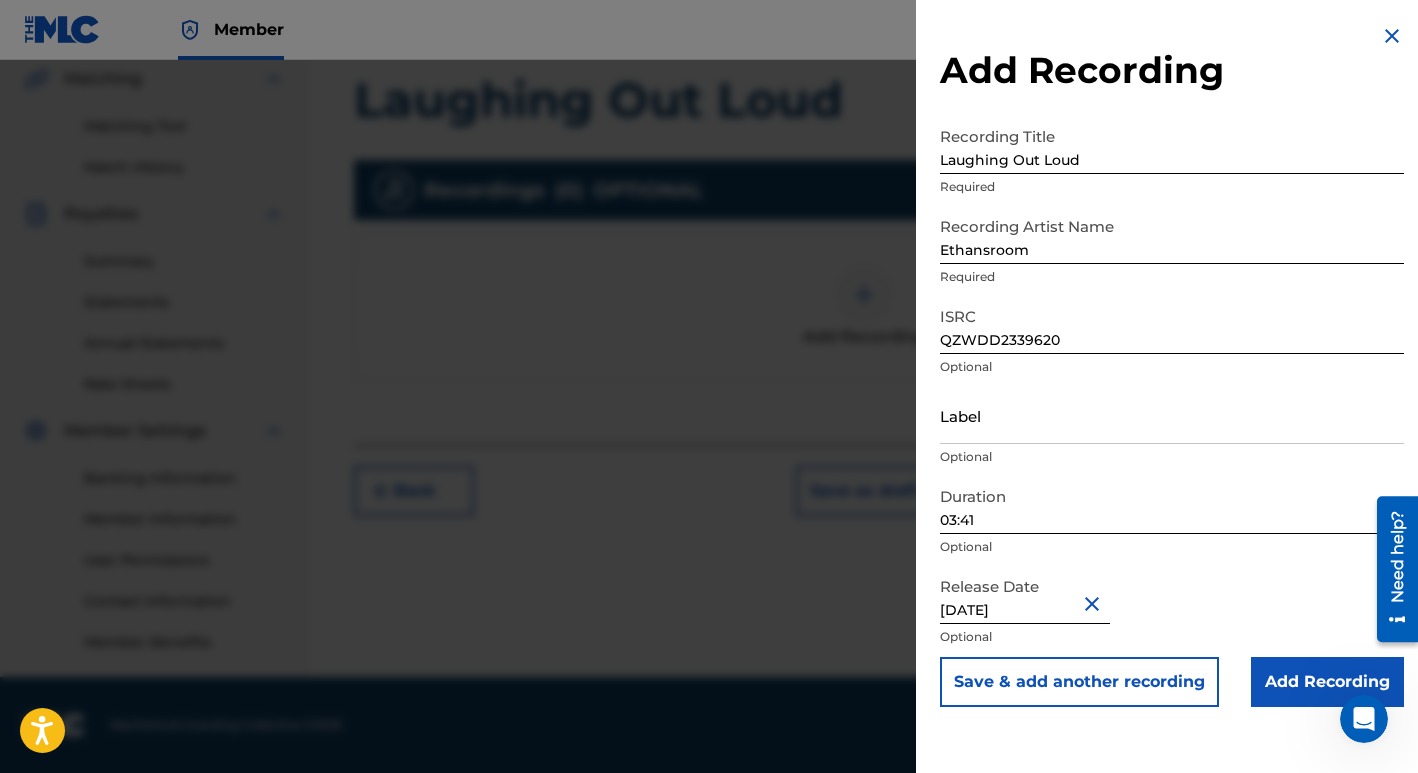 click on "Add Recording" at bounding box center [1327, 682] 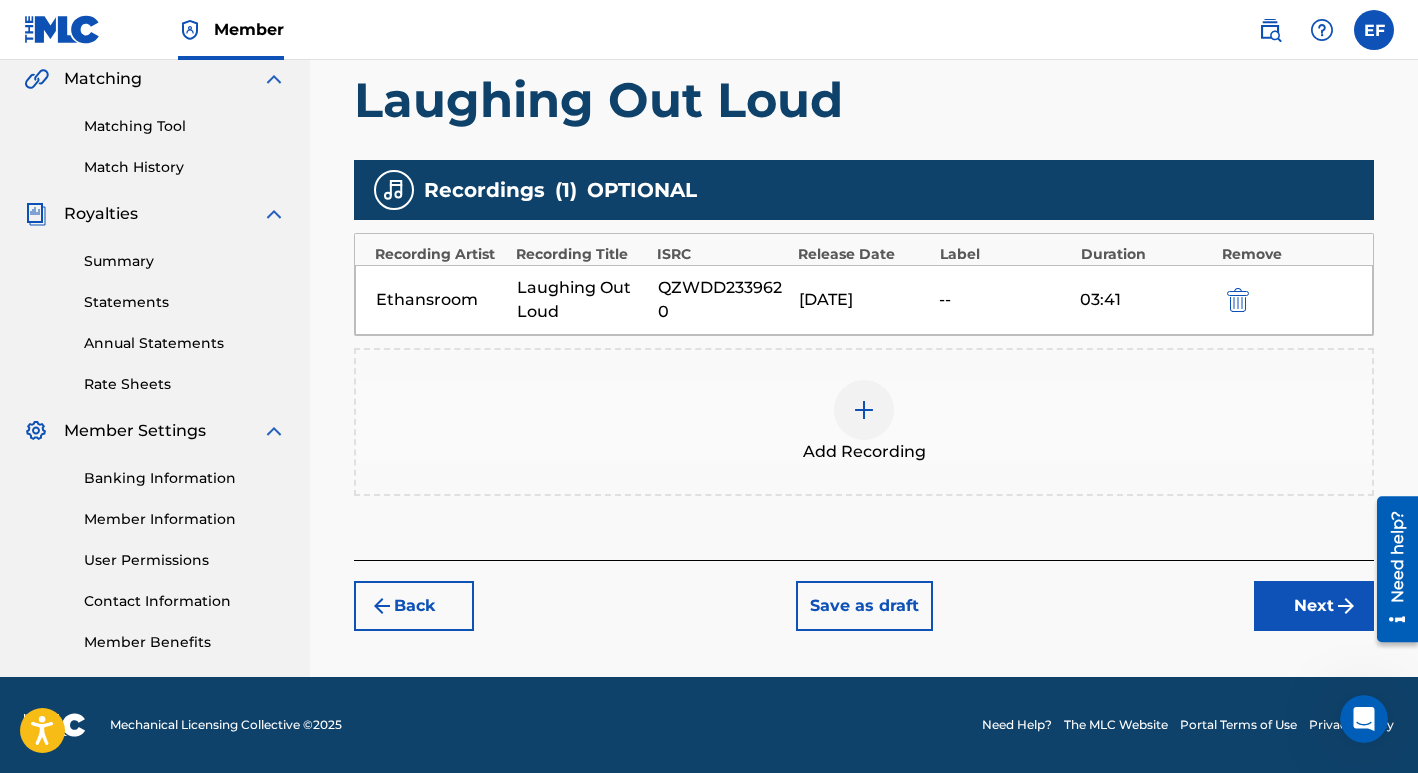 click on "Next" at bounding box center (1314, 606) 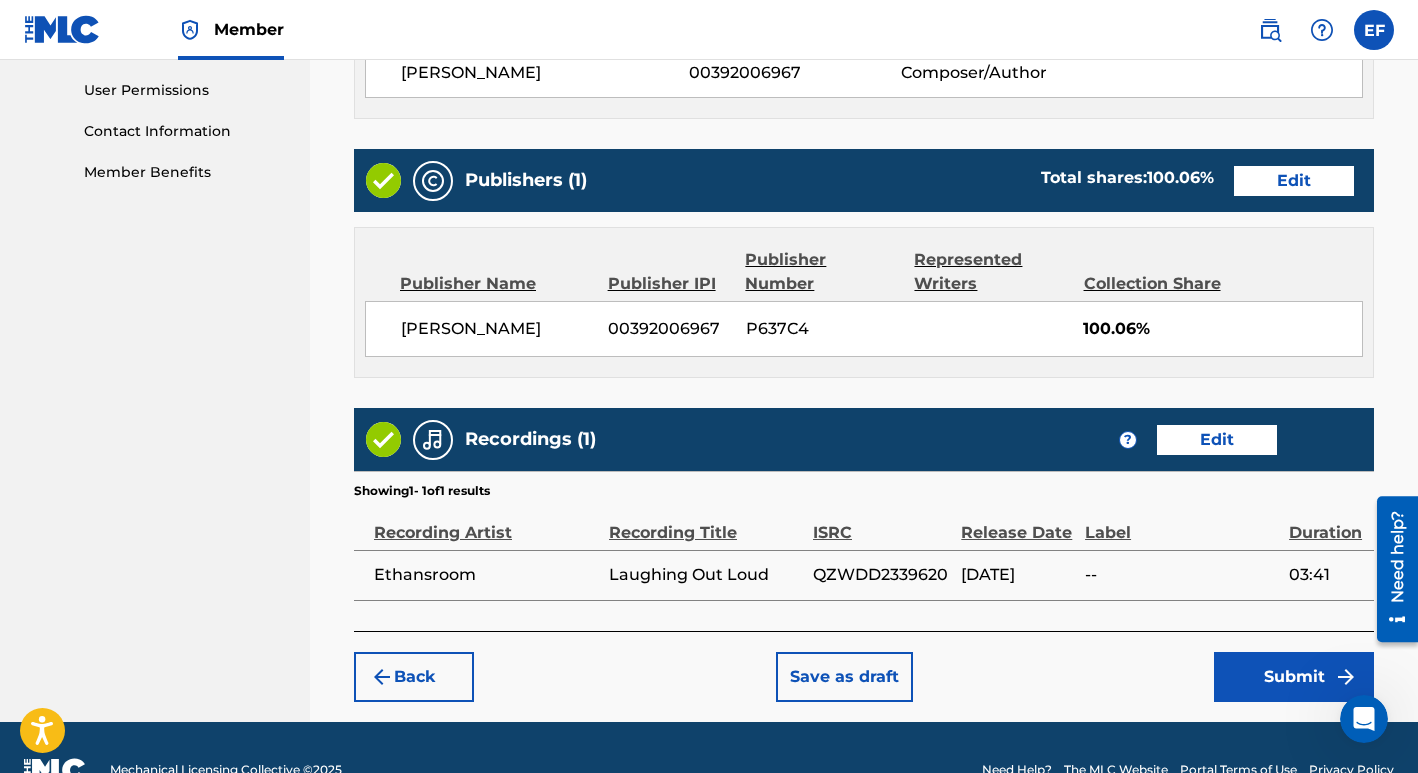 scroll, scrollTop: 948, scrollLeft: 0, axis: vertical 